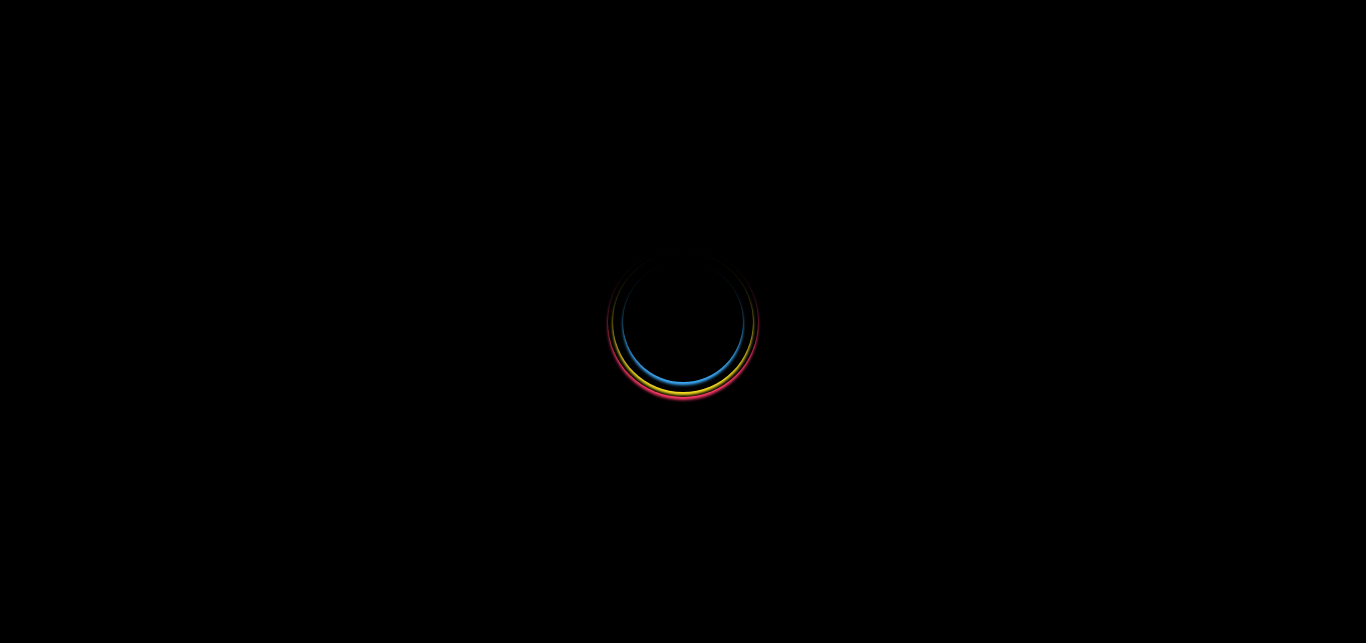 scroll, scrollTop: 0, scrollLeft: 0, axis: both 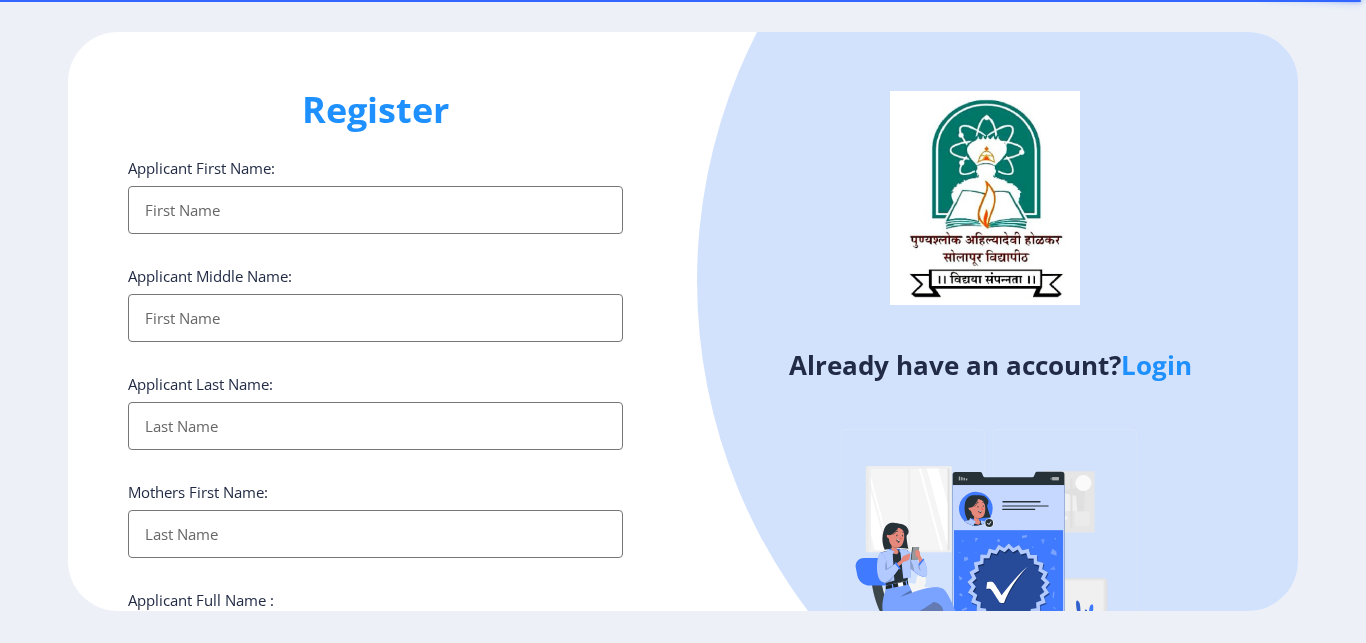 select 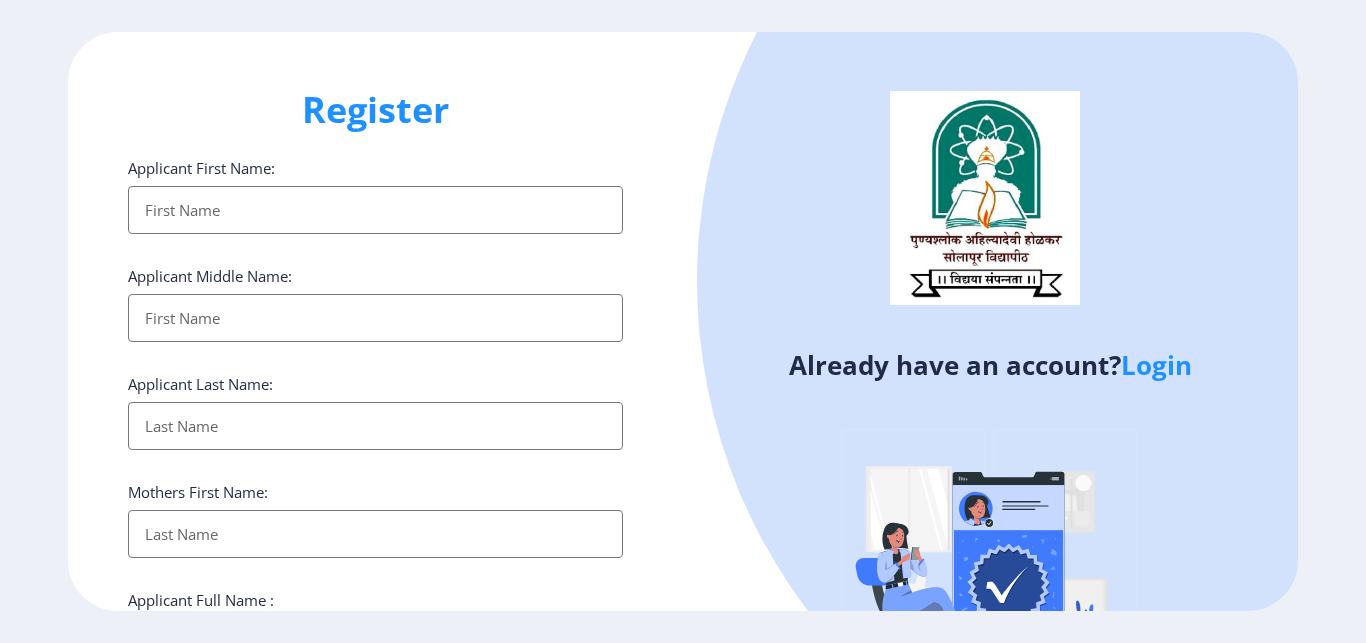 click on "Login" 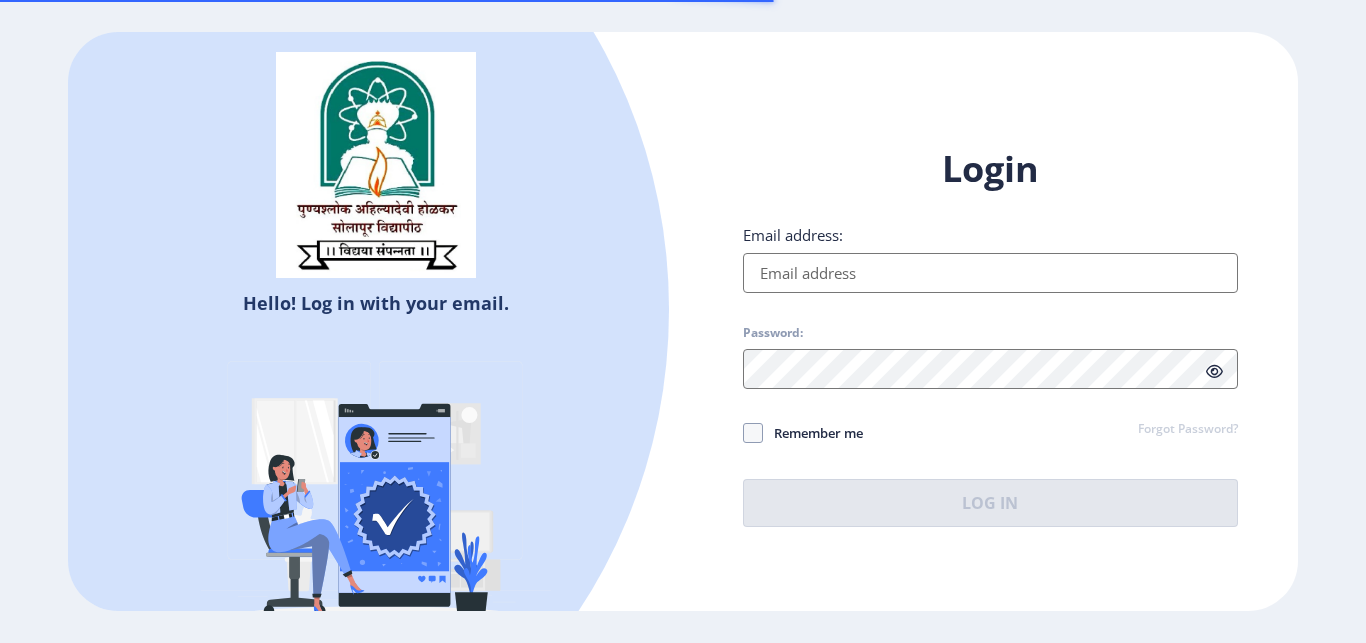click on "Email address:" at bounding box center (990, 273) 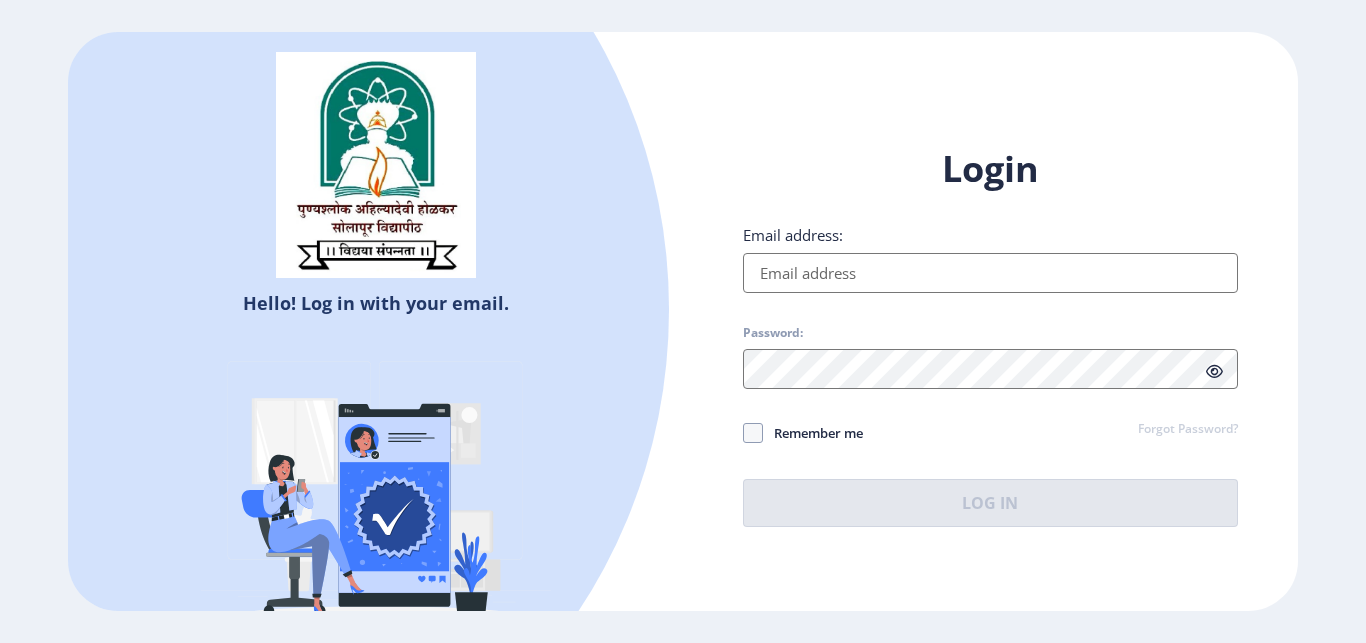 click on "Email address:" at bounding box center (990, 273) 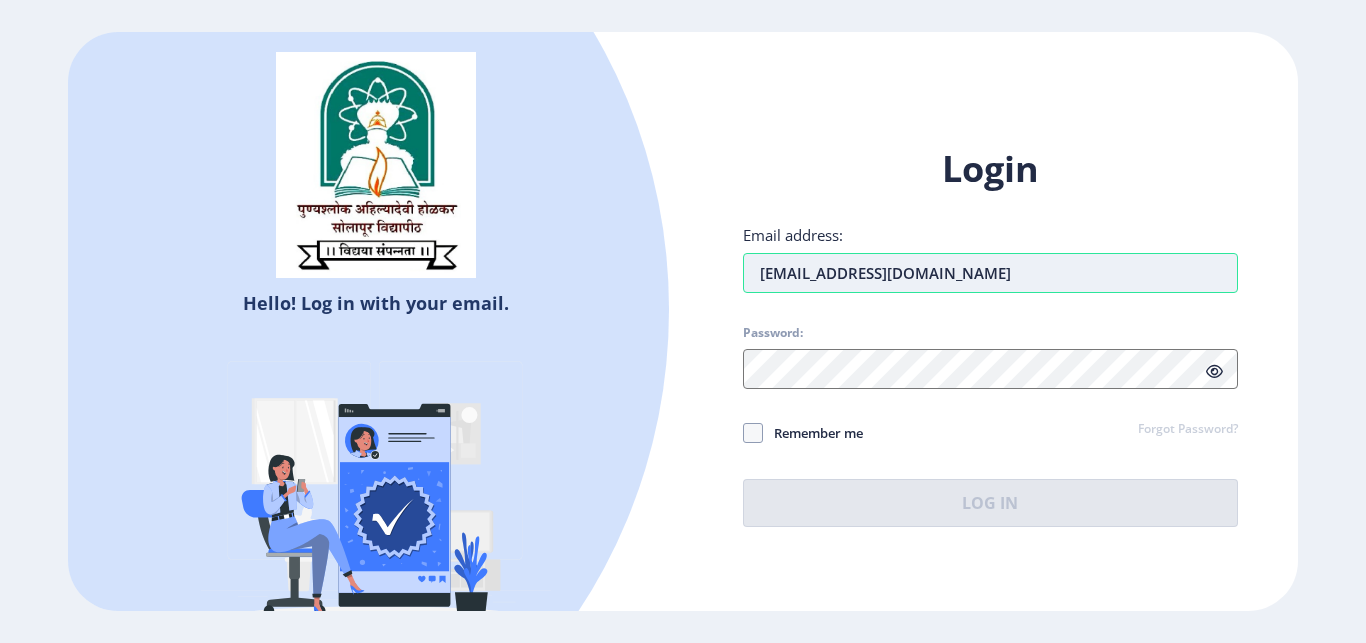 type on "[EMAIL_ADDRESS][DOMAIN_NAME]" 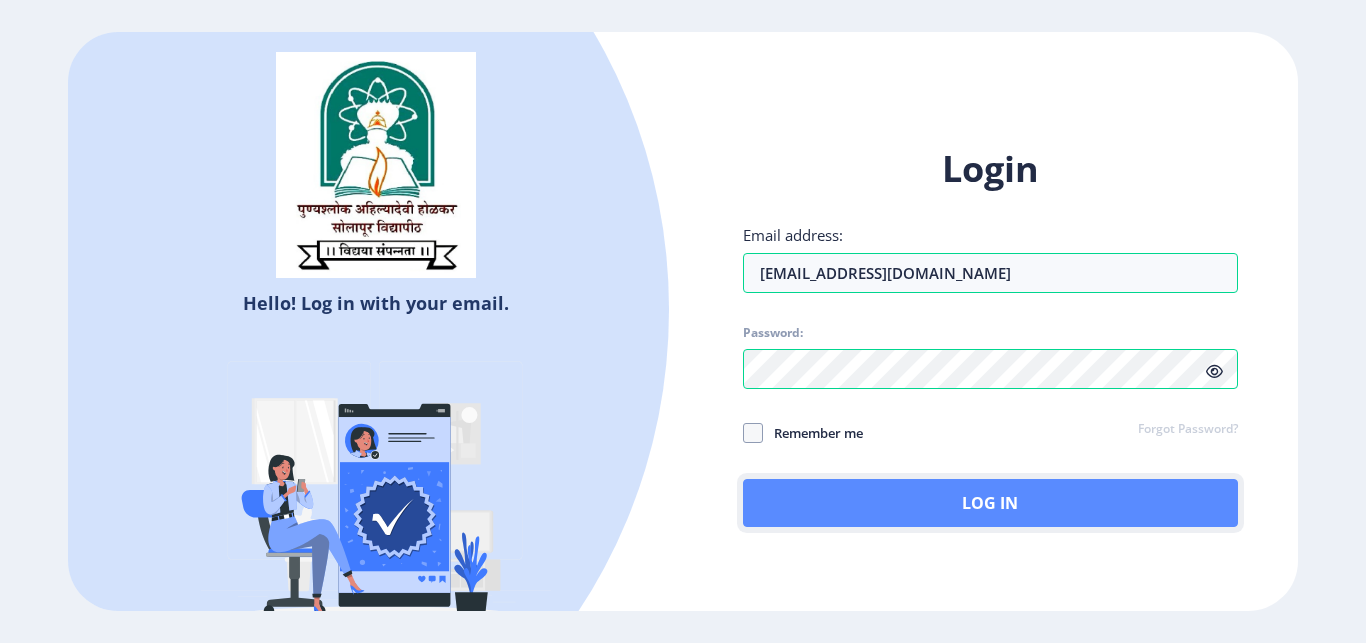 click on "Log In" 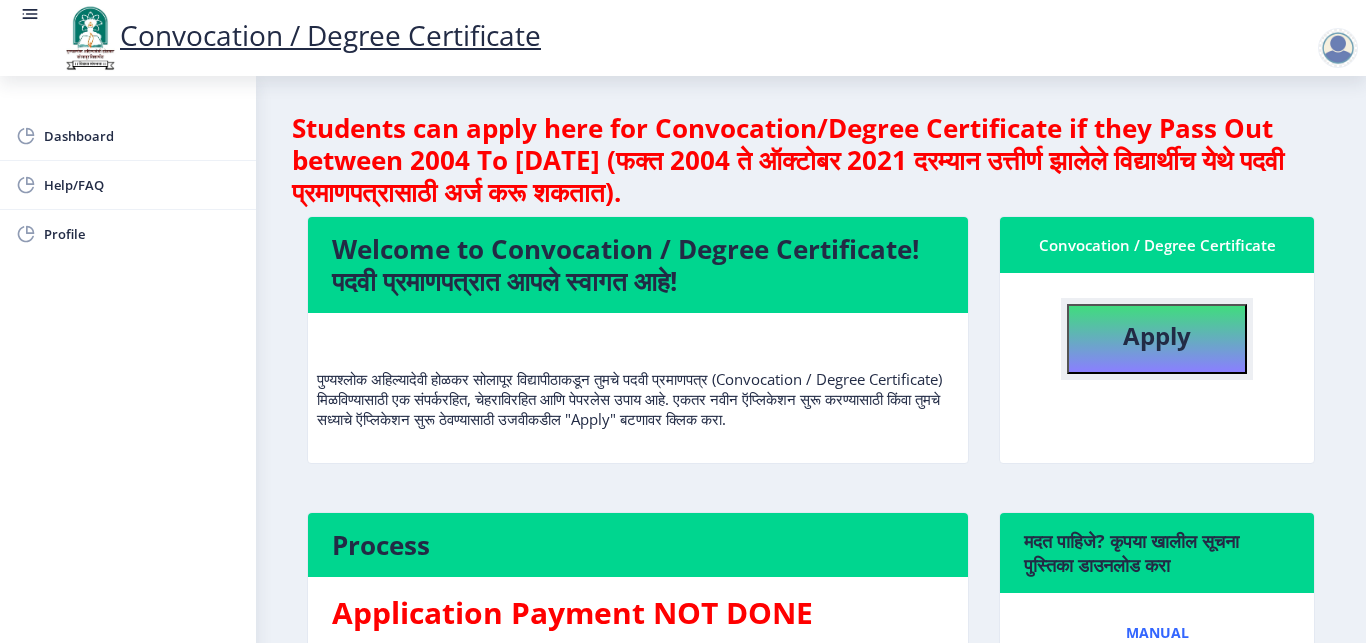 click on "Apply" 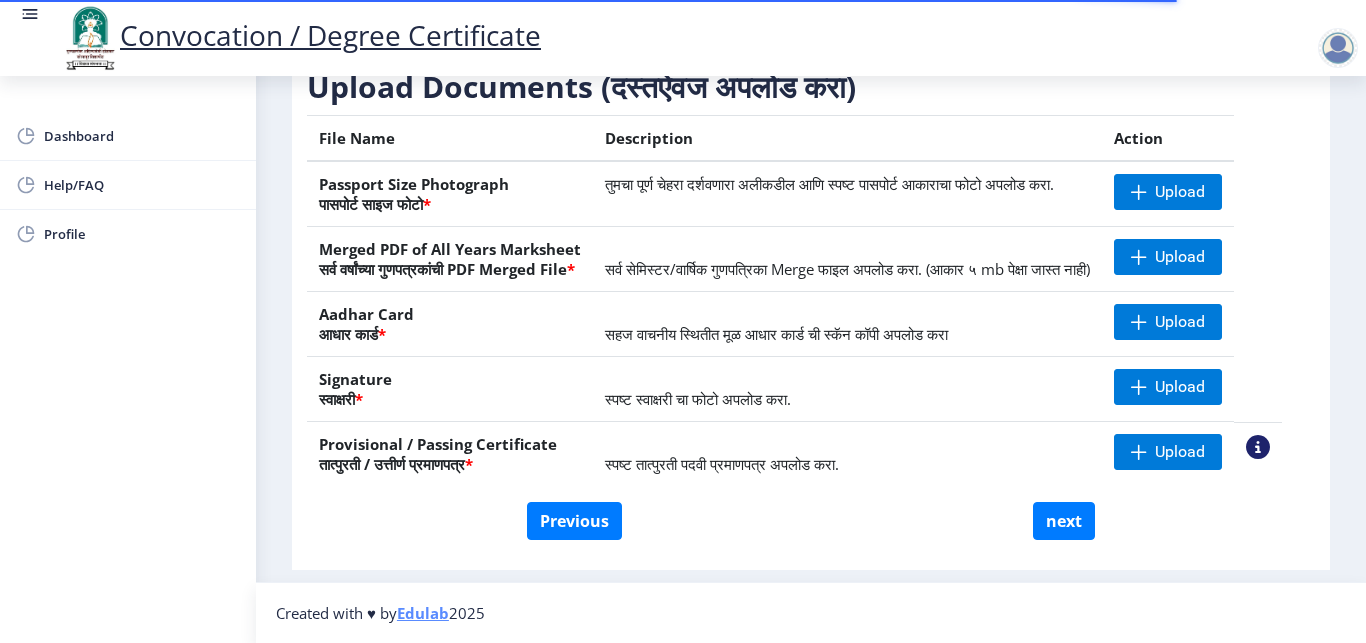 scroll, scrollTop: 387, scrollLeft: 0, axis: vertical 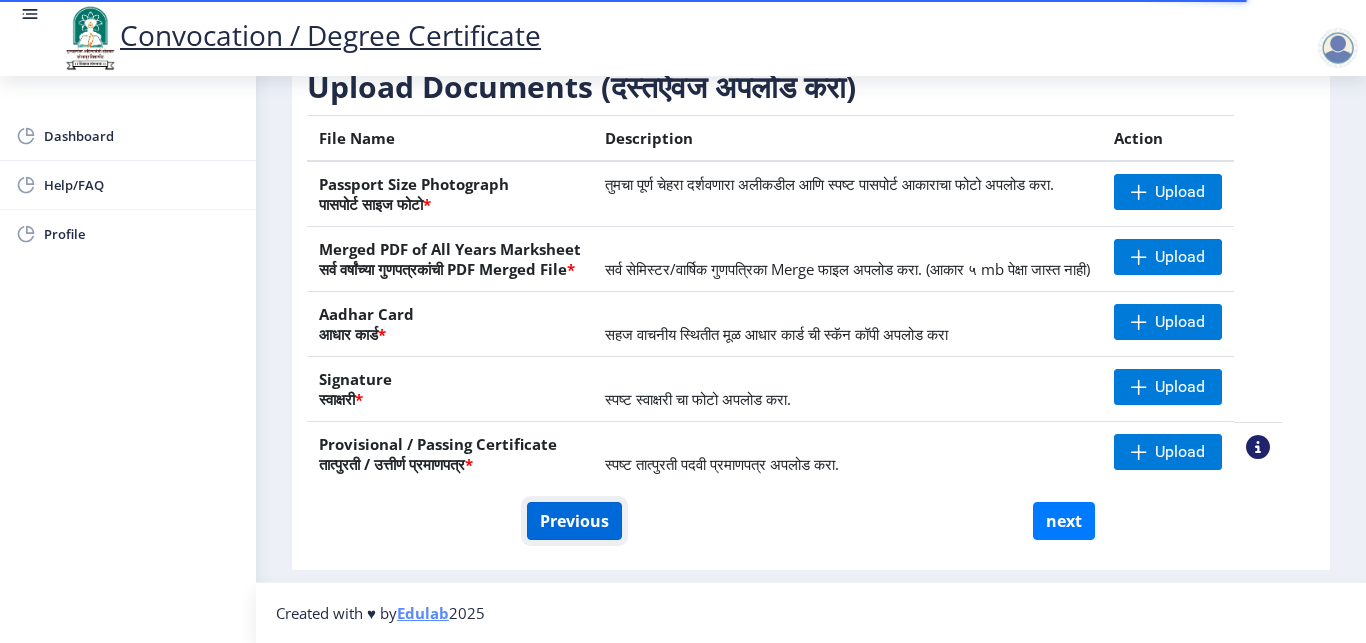 click on "Previous" 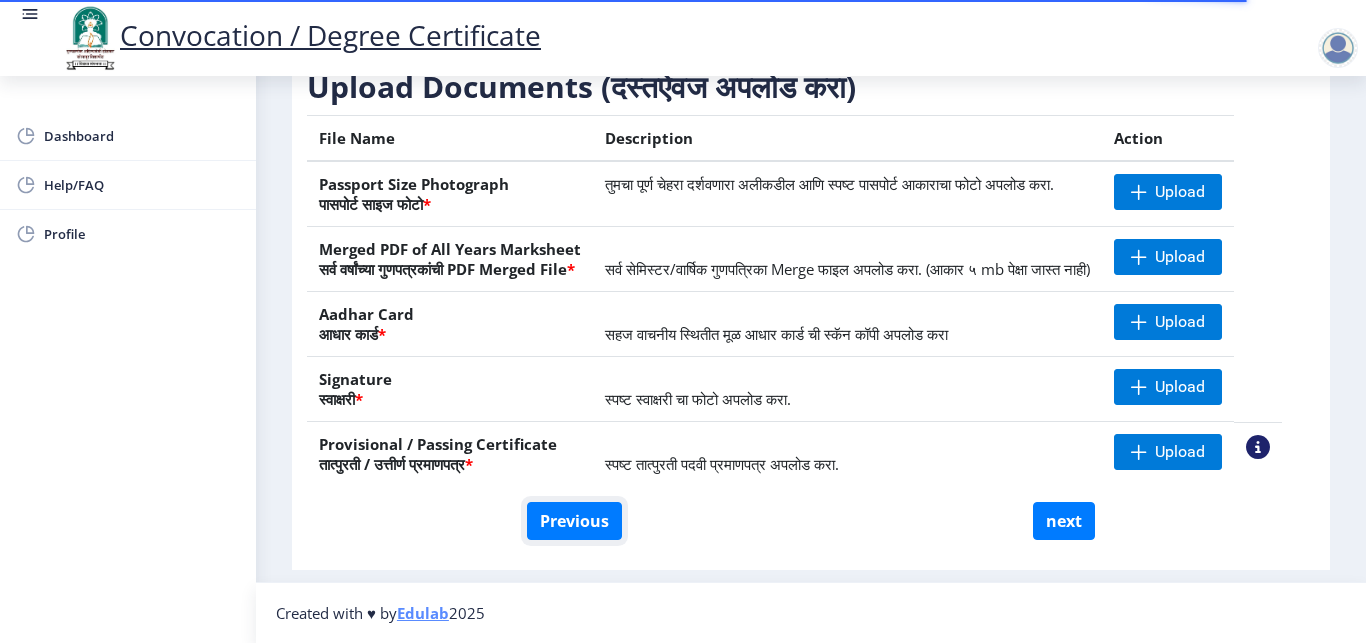select on "Regular" 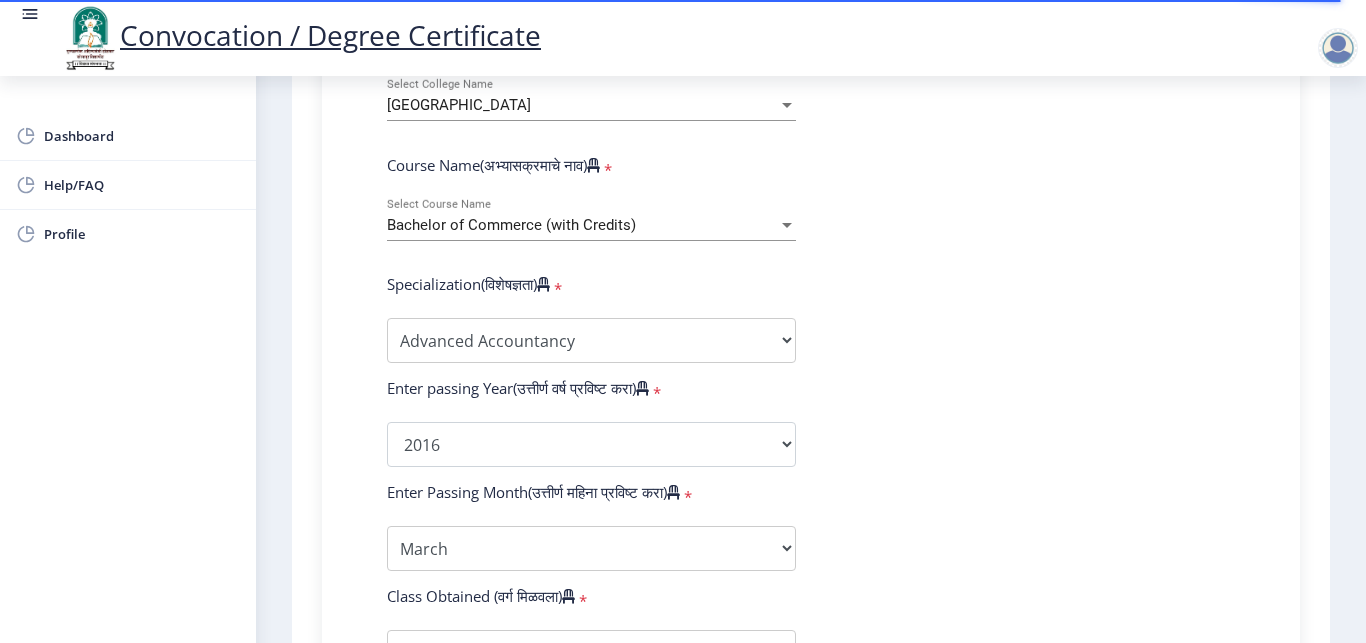 scroll, scrollTop: 765, scrollLeft: 0, axis: vertical 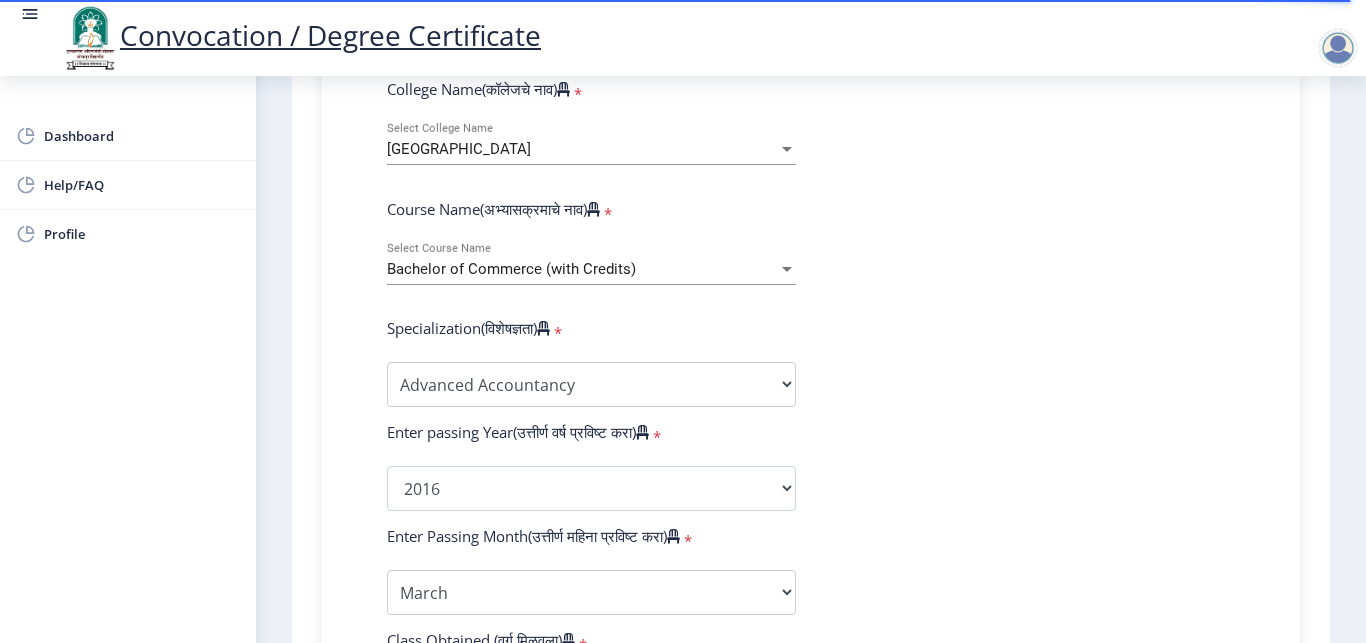click at bounding box center [787, 149] 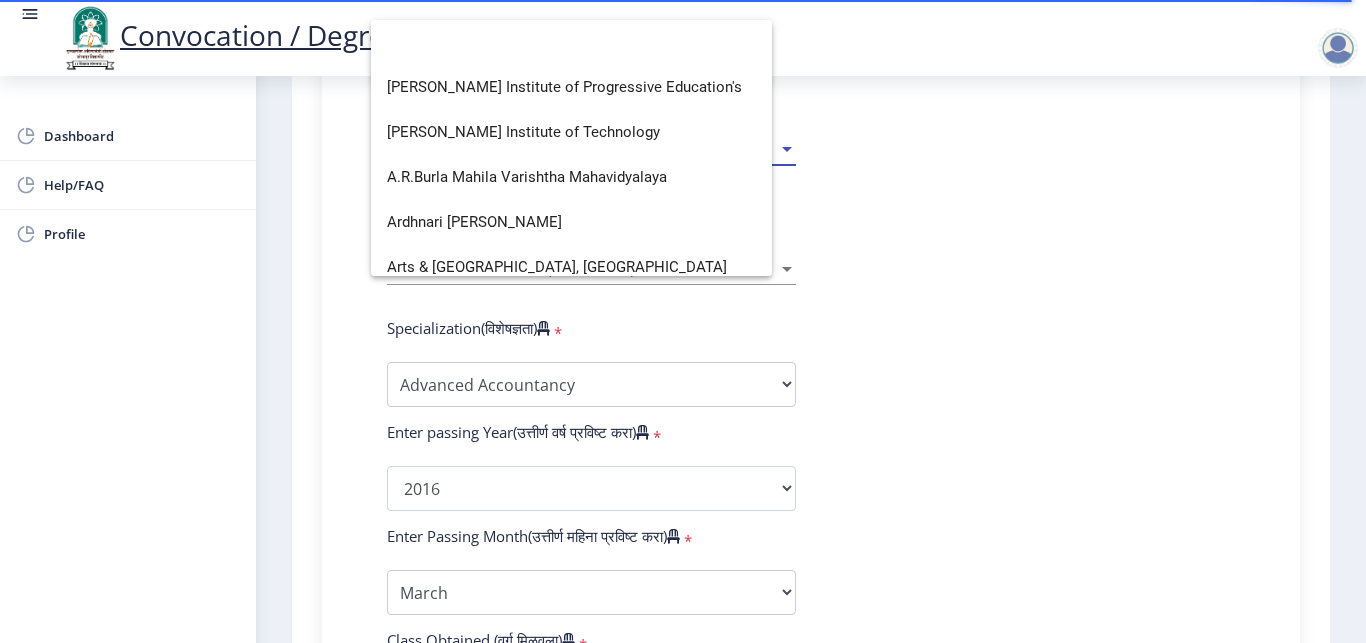 scroll, scrollTop: 0, scrollLeft: 0, axis: both 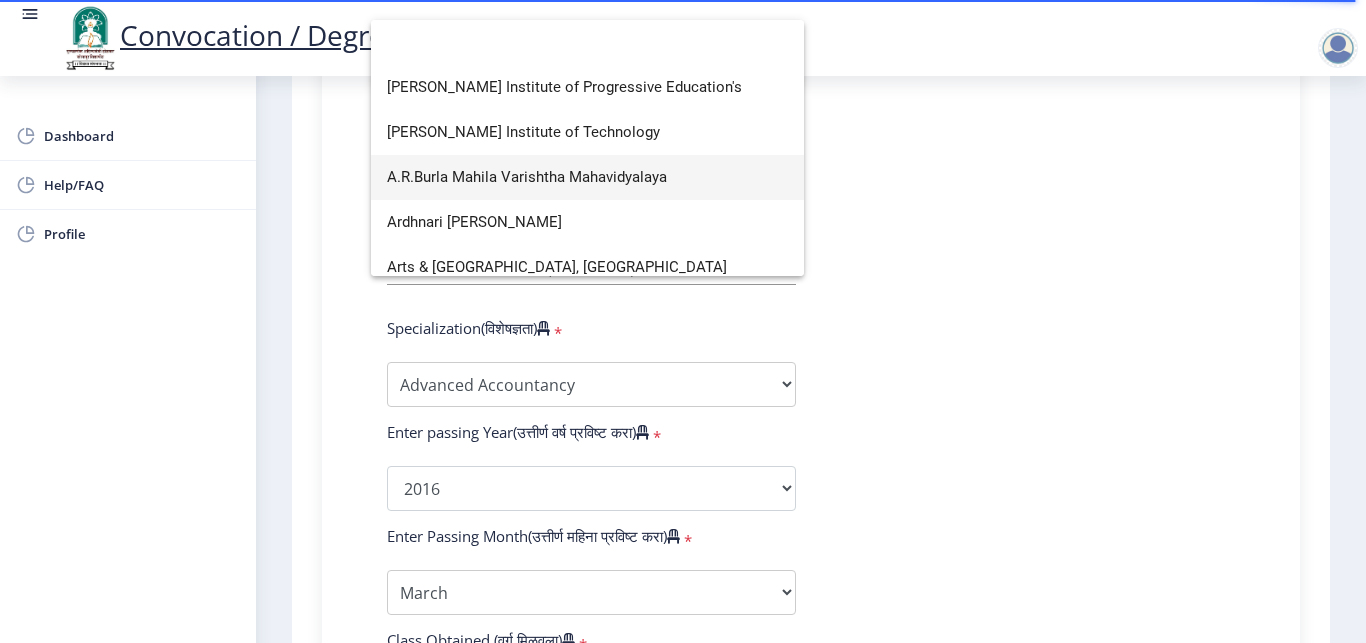 click on "A.R.Burla Mahila Varishtha Mahavidyalaya" at bounding box center [587, 177] 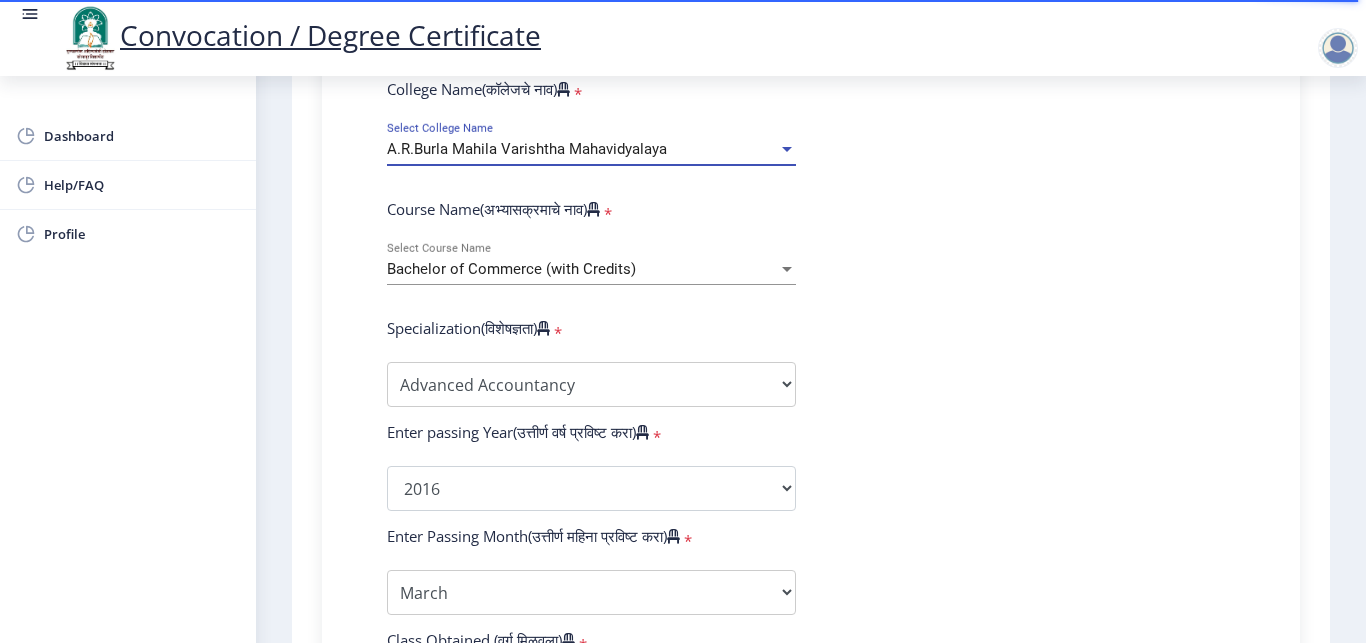 click on "Bachelor of Commerce (with Credits)" at bounding box center (582, 269) 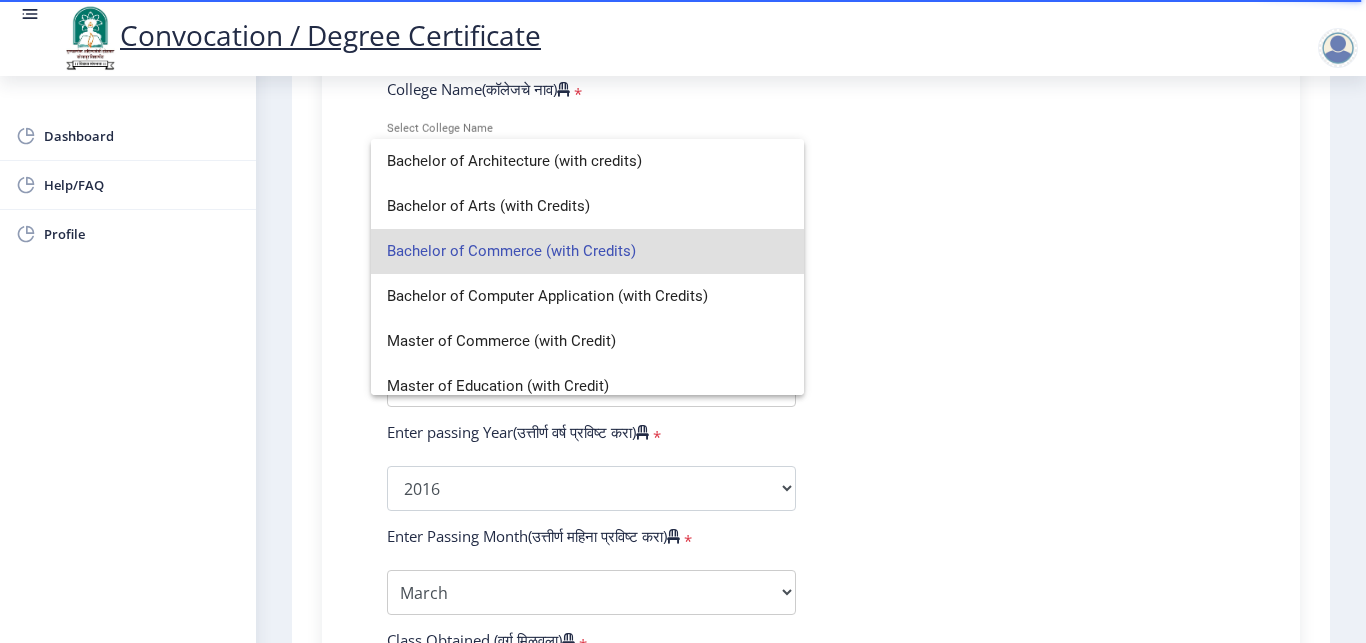 scroll, scrollTop: 59, scrollLeft: 0, axis: vertical 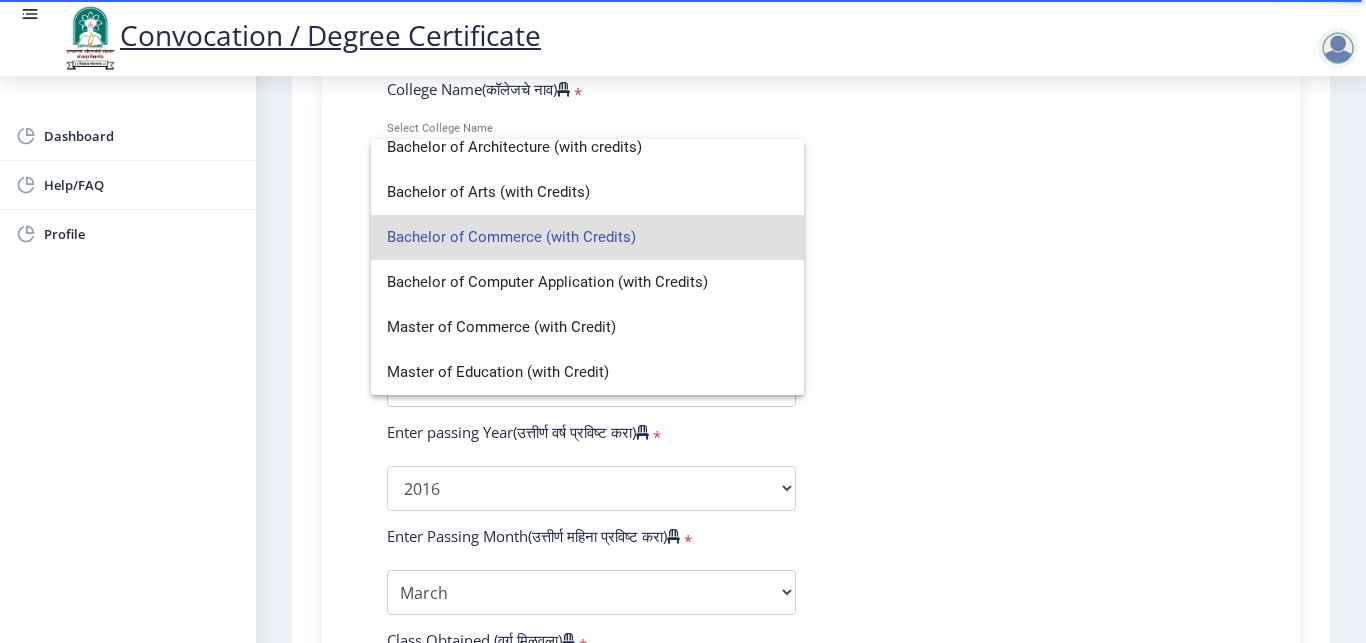 click 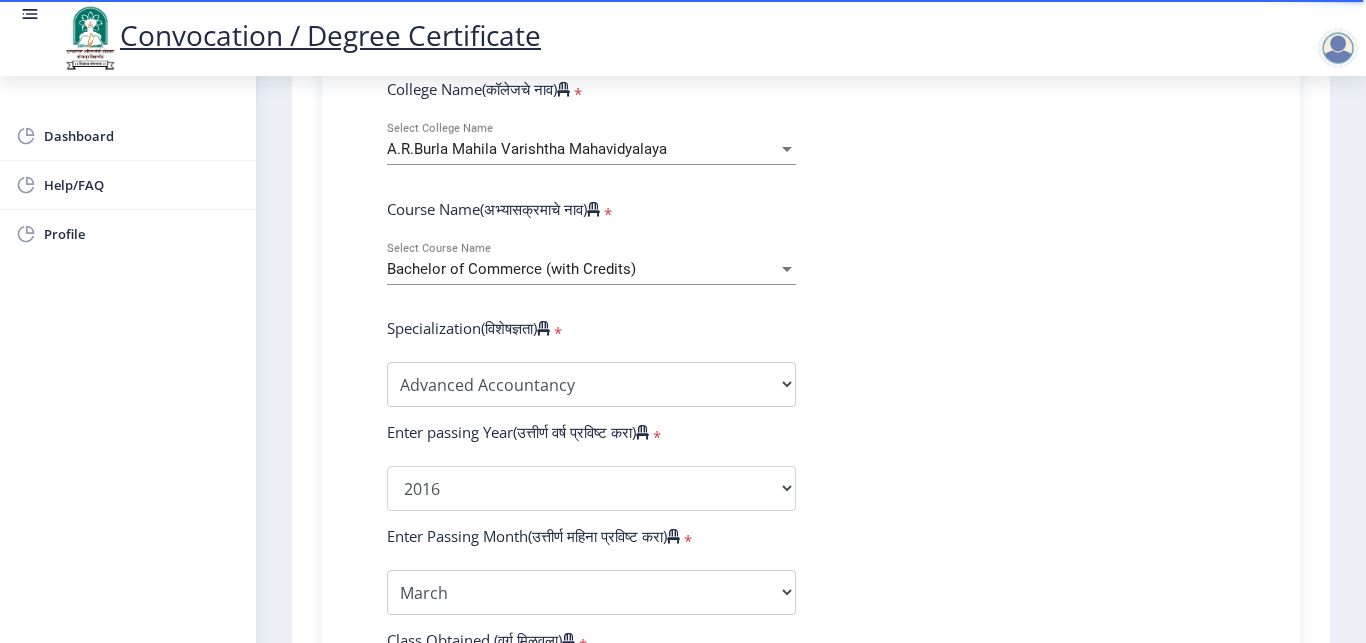 click on "A.R.Burla Mahila Varishtha Mahavidyalaya" at bounding box center (582, 149) 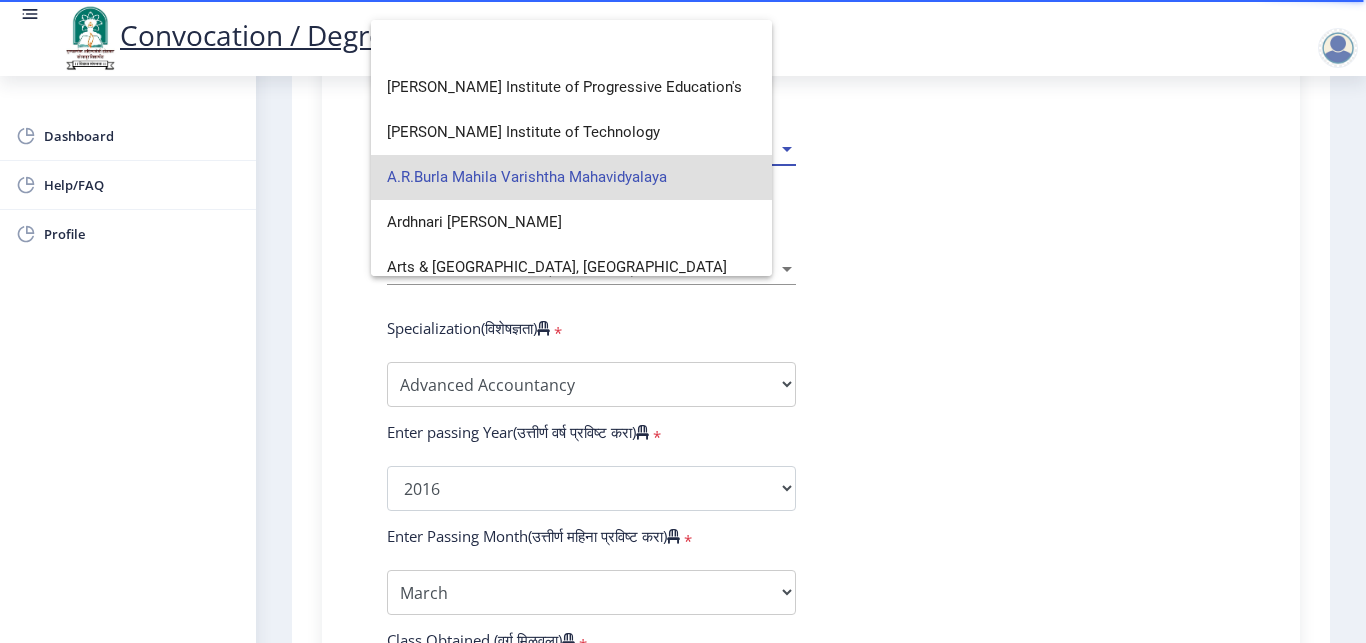 scroll, scrollTop: 0, scrollLeft: 0, axis: both 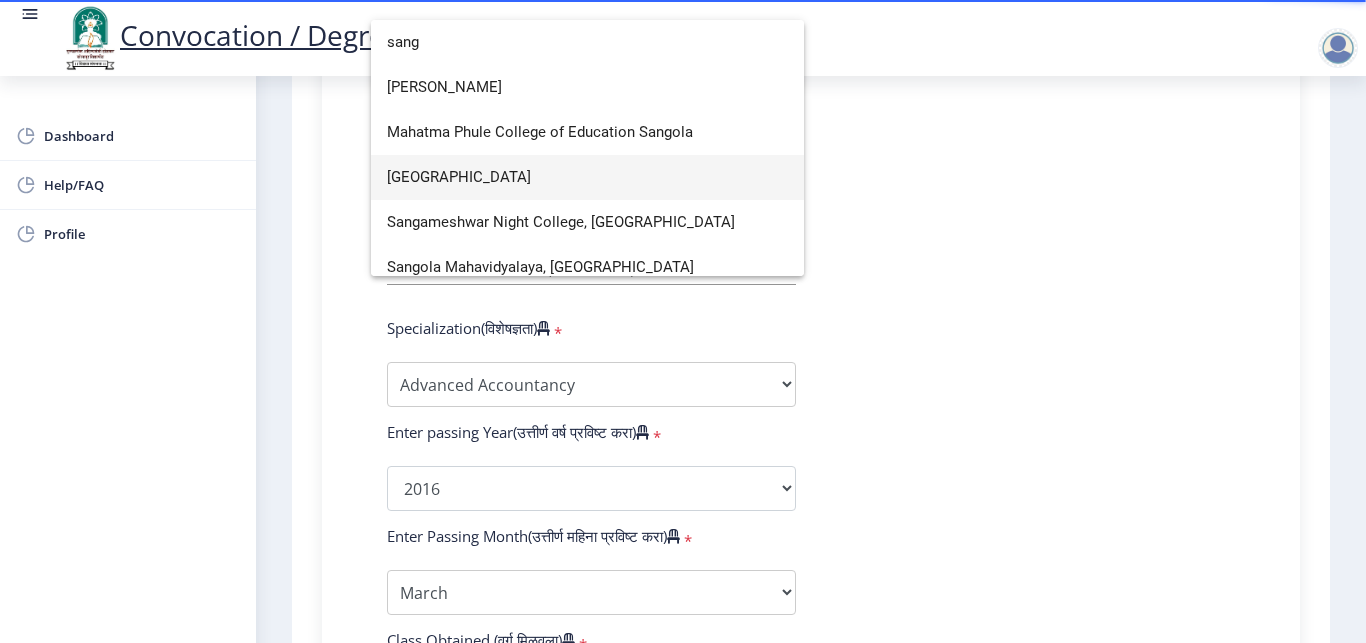 type on "sang" 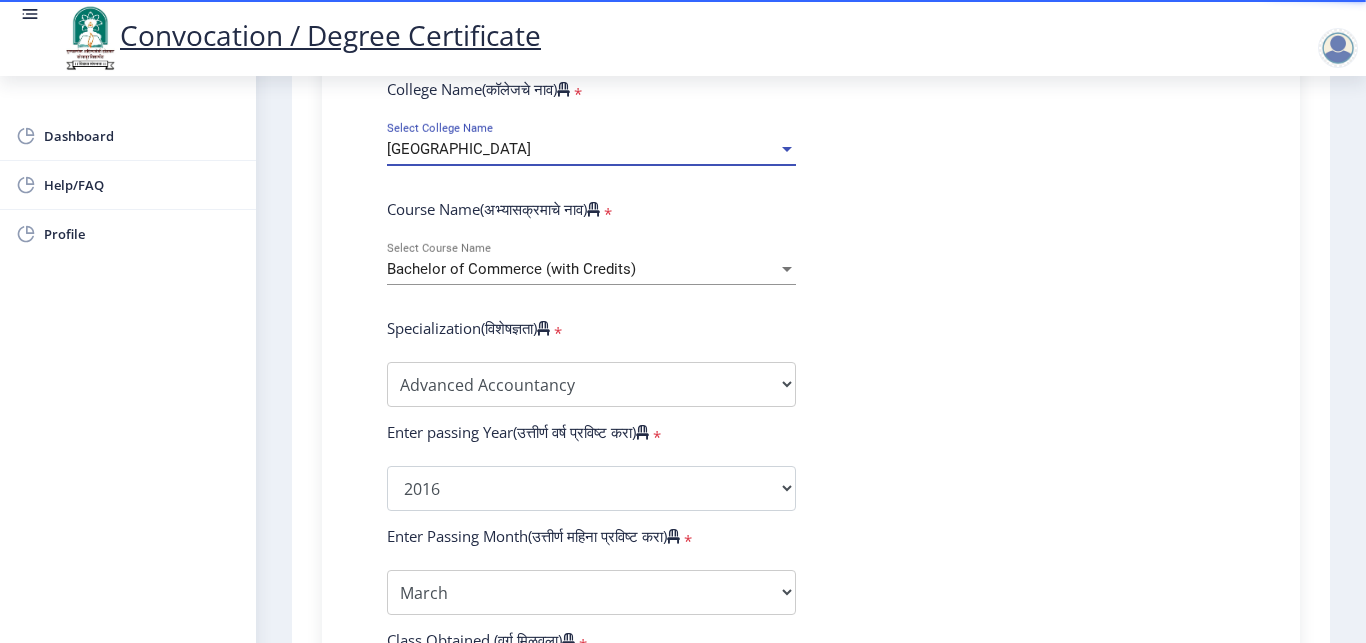 click on "Enter Your PRN Number (तुमचा पीआरएन (कायम नोंदणी क्रमांक) एंटर करा)   * Student Type (विद्यार्थी प्रकार)    * Select Student Type Regular External College Name(कॉलेजचे नाव)   * Sangameshwar College Select College Name Course Name(अभ्यासक्रमाचे नाव)   * Bachelor of Commerce (with Credits) Select Course Name  Specialization(विशेषज्ञता)   * Specialization Banking Advanced Accountancy Advanced Banking Advanced Cost Accounting Advanced Costing Industrial Management Insurance Advanced Insurance Advanced Statistics Other Enter passing Year(उत्तीर्ण वर्ष प्रविष्ट करा)   *  2025   2024   2023   2022   2021   2020   2019   2018   2017   2016   2015   2014   2013   2012   2011   2010   2009   2008   2007   2006   2005   2004   2003   2002   2001   2000   1999   1998   1997   1996   1995  * *" 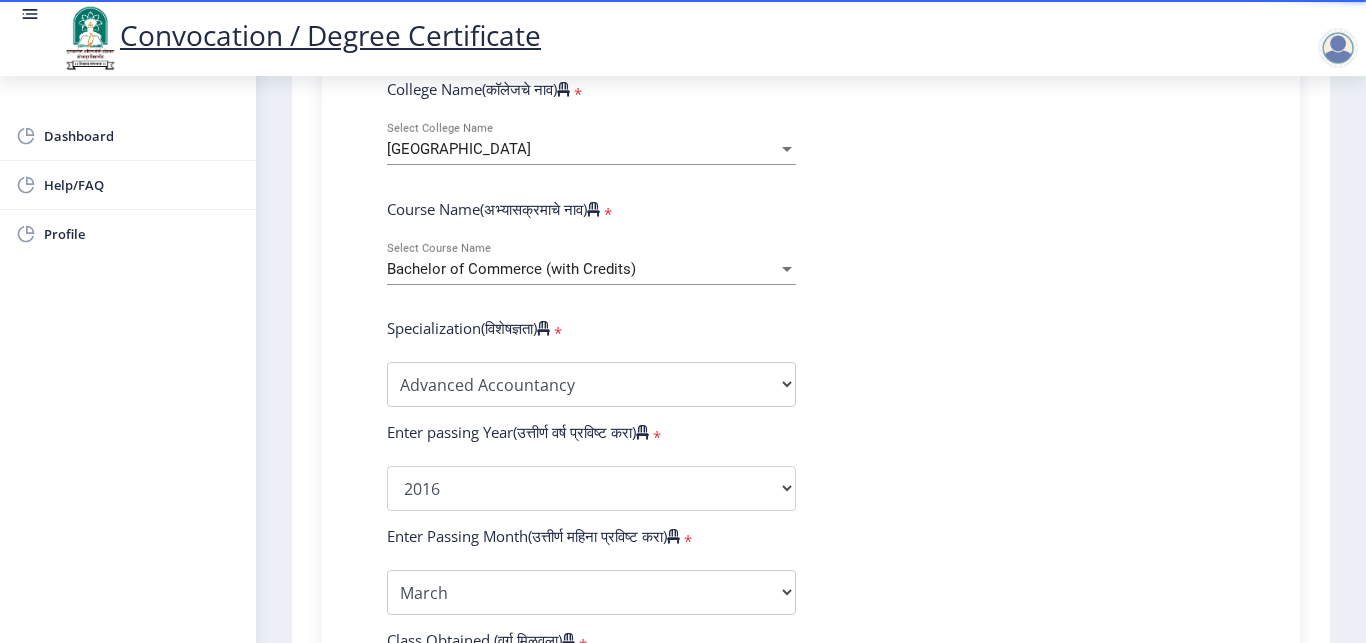 click on "Enter Your PRN Number (तुमचा पीआरएन (कायम नोंदणी क्रमांक) एंटर करा)   * Student Type (विद्यार्थी प्रकार)    * Select Student Type Regular External College Name(कॉलेजचे नाव)   * Sangameshwar College Select College Name Course Name(अभ्यासक्रमाचे नाव)   * Bachelor of Commerce (with Credits) Select Course Name  Specialization(विशेषज्ञता)   * Specialization Banking Advanced Accountancy Advanced Banking Advanced Cost Accounting Advanced Costing Industrial Management Insurance Advanced Insurance Advanced Statistics Other Enter passing Year(उत्तीर्ण वर्ष प्रविष्ट करा)   *  2025   2024   2023   2022   2021   2020   2019   2018   2017   2016   2015   2014   2013   2012   2011   2010   2009   2008   2007   2006   2005   2004   2003   2002   2001   2000   1999   1998   1997   1996   1995  * *" 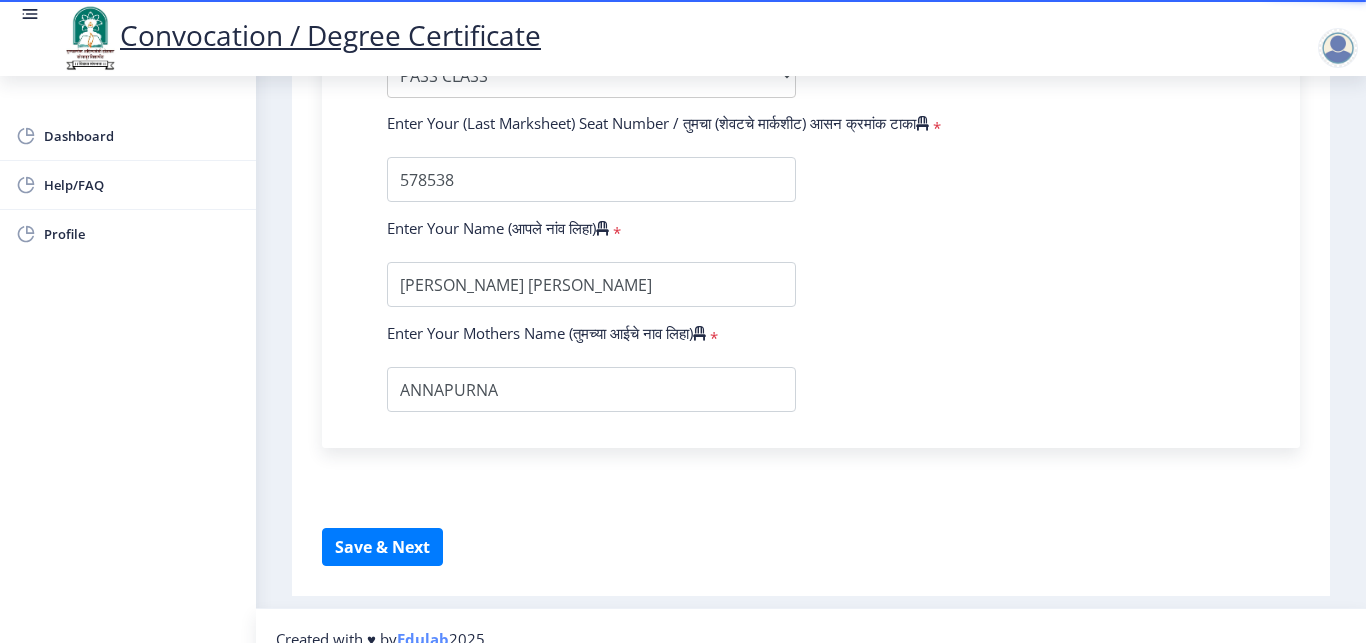 scroll, scrollTop: 1411, scrollLeft: 0, axis: vertical 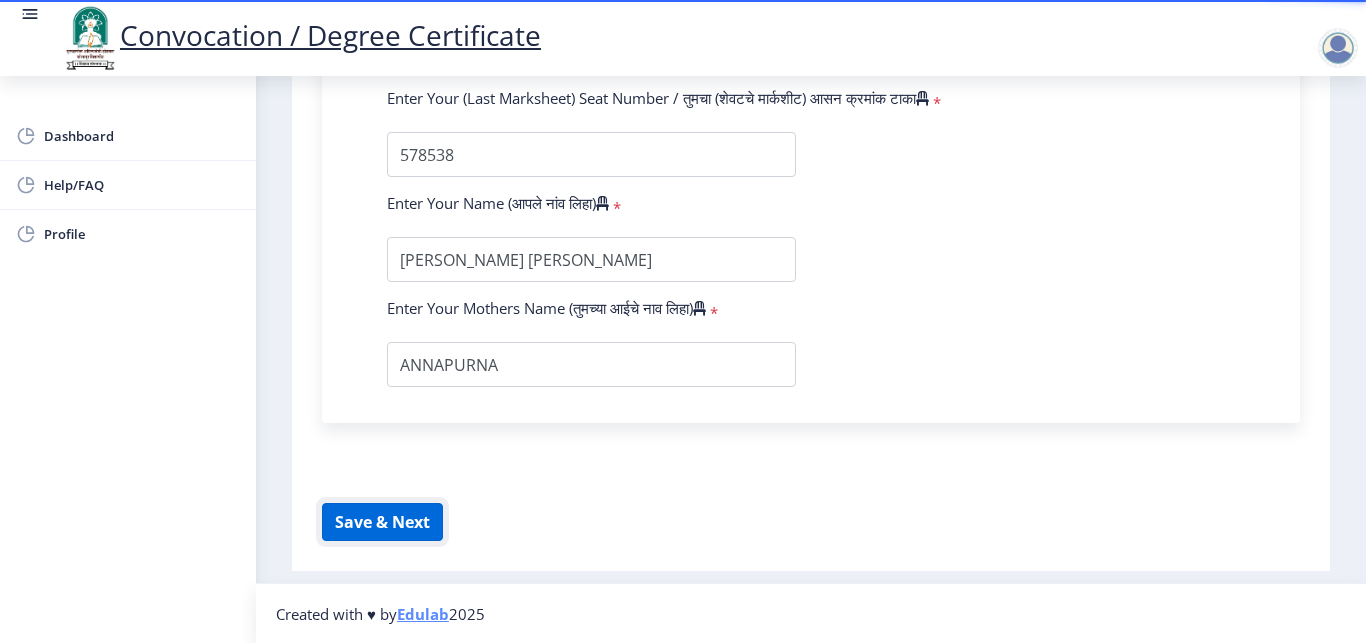click on "Save & Next" 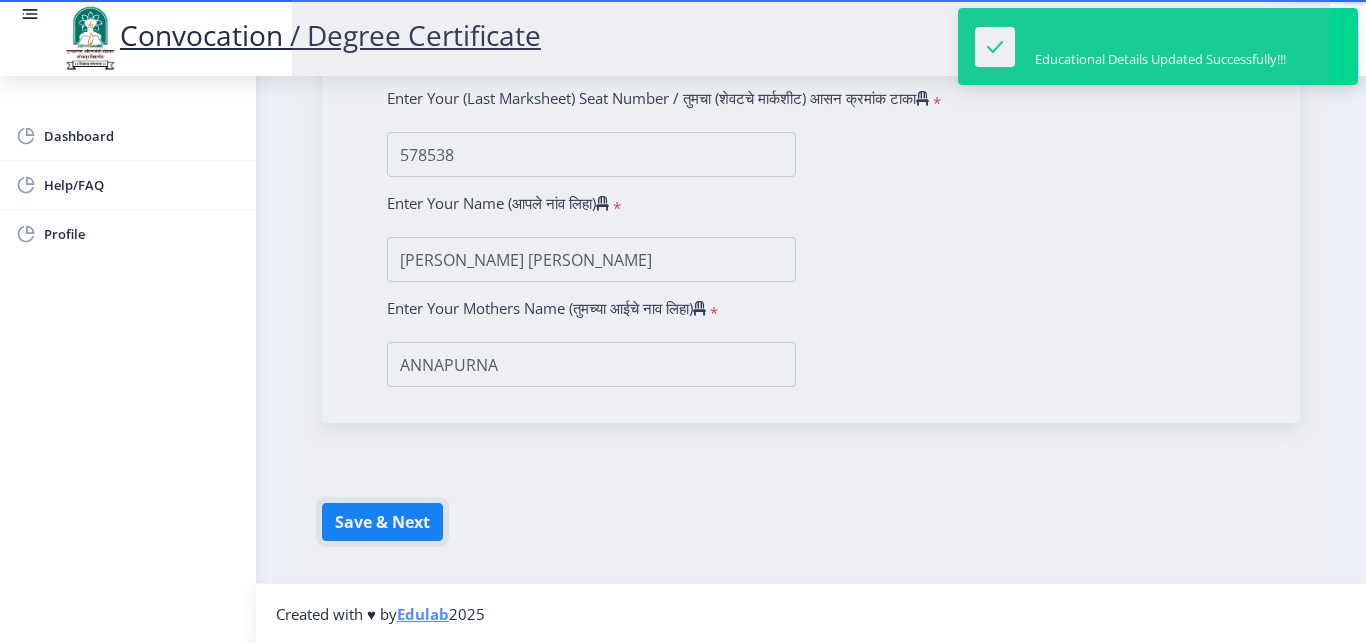 select 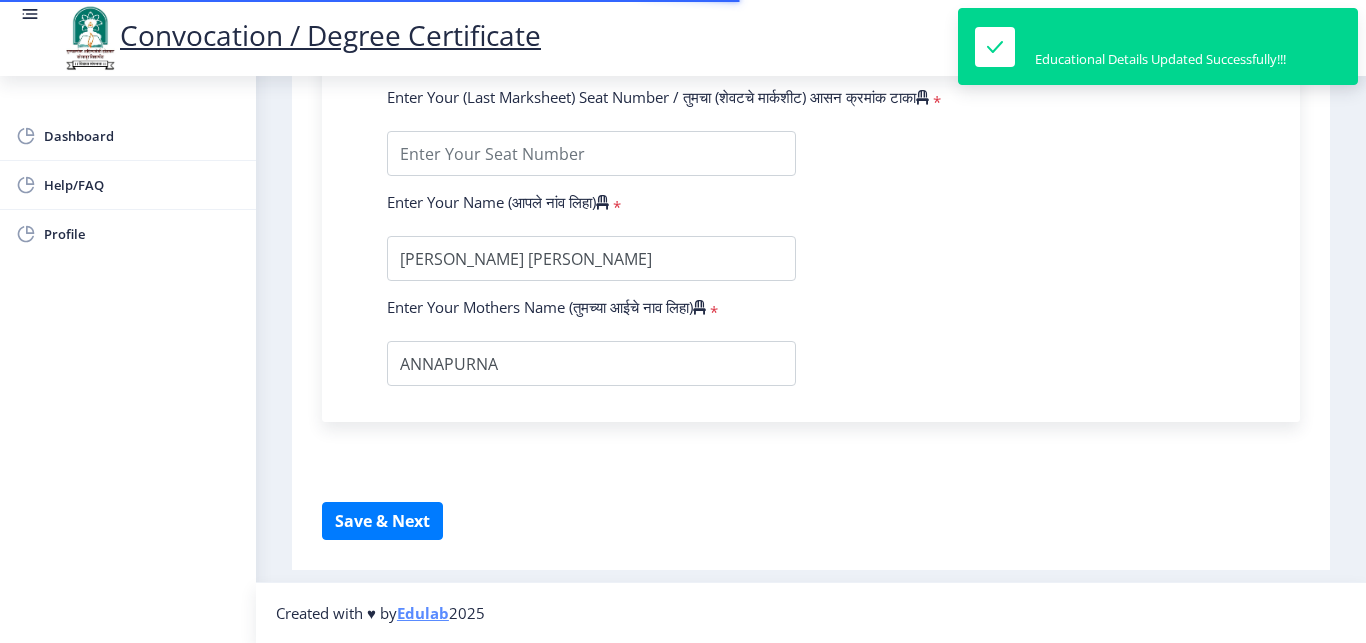 type on "2012032500177985" 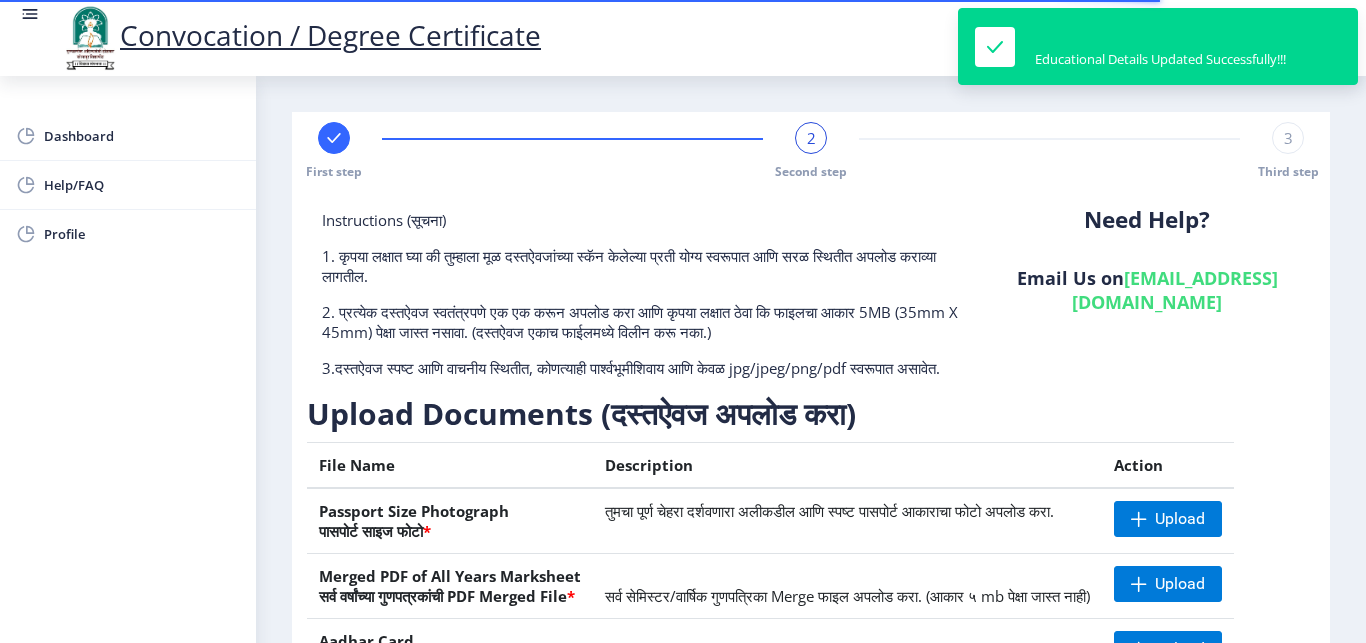 scroll, scrollTop: 387, scrollLeft: 0, axis: vertical 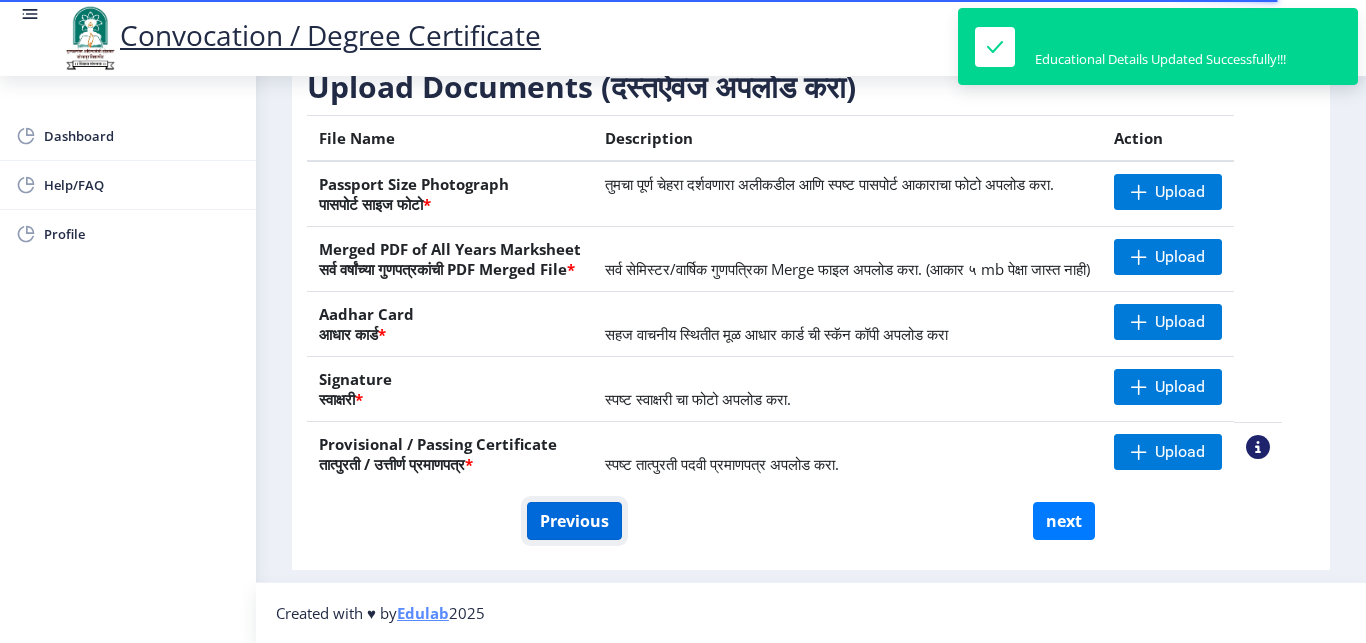 click on "Previous" 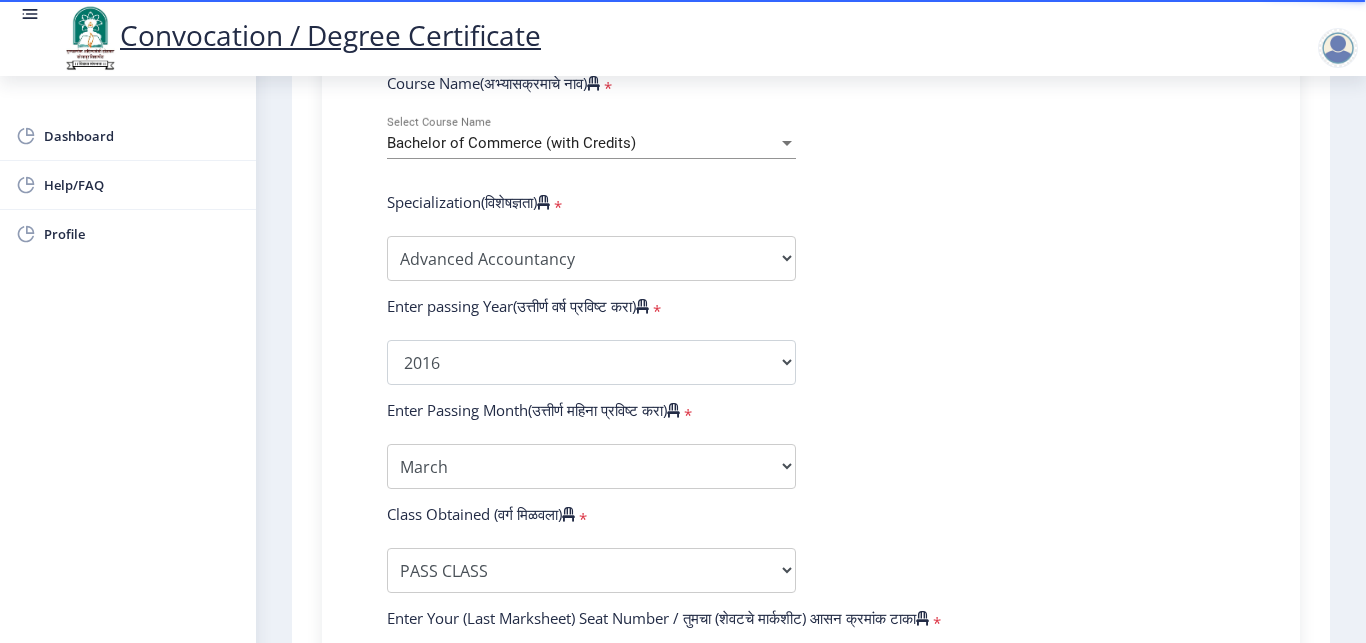 scroll, scrollTop: 765, scrollLeft: 0, axis: vertical 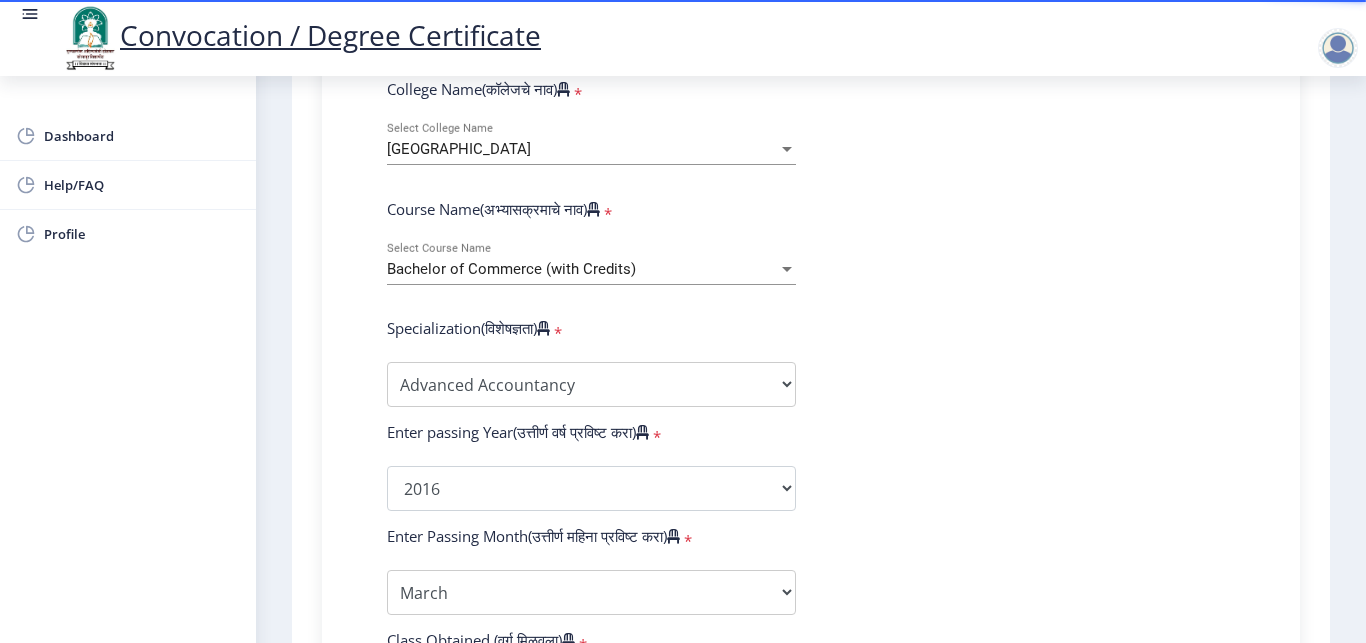 click on "Bachelor of Commerce (with Credits)" at bounding box center (511, 269) 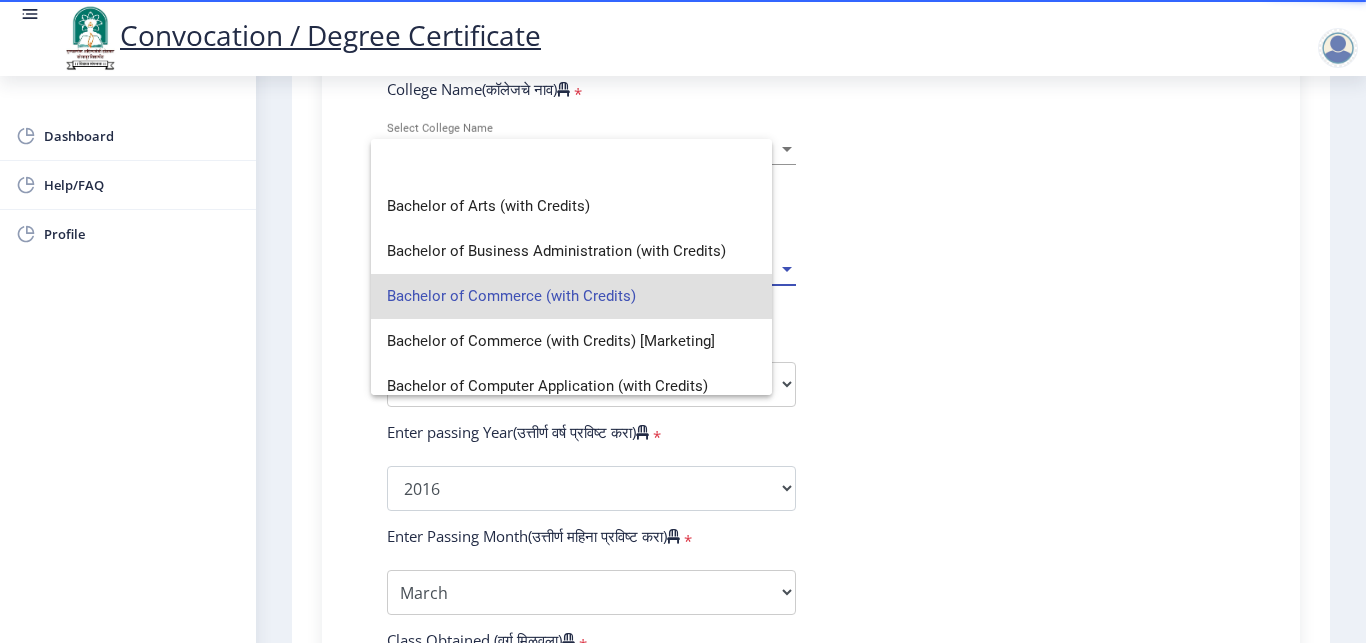 scroll, scrollTop: 0, scrollLeft: 0, axis: both 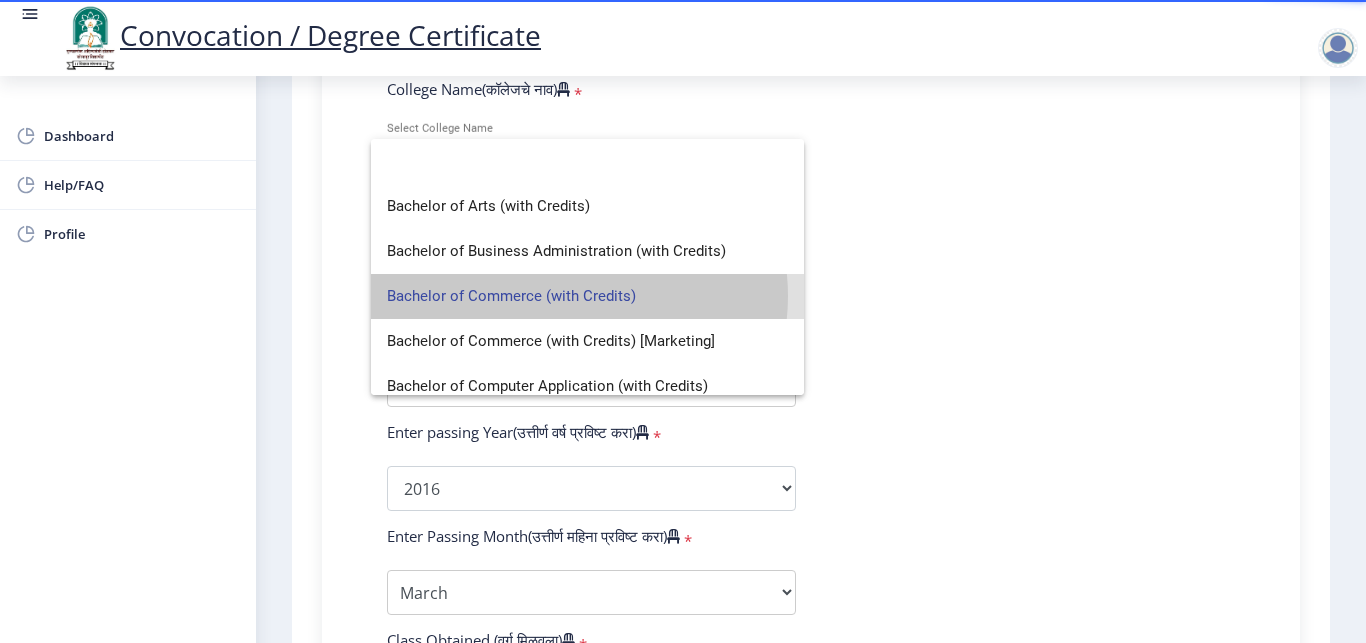click on "Bachelor of Commerce (with Credits)" at bounding box center [587, 296] 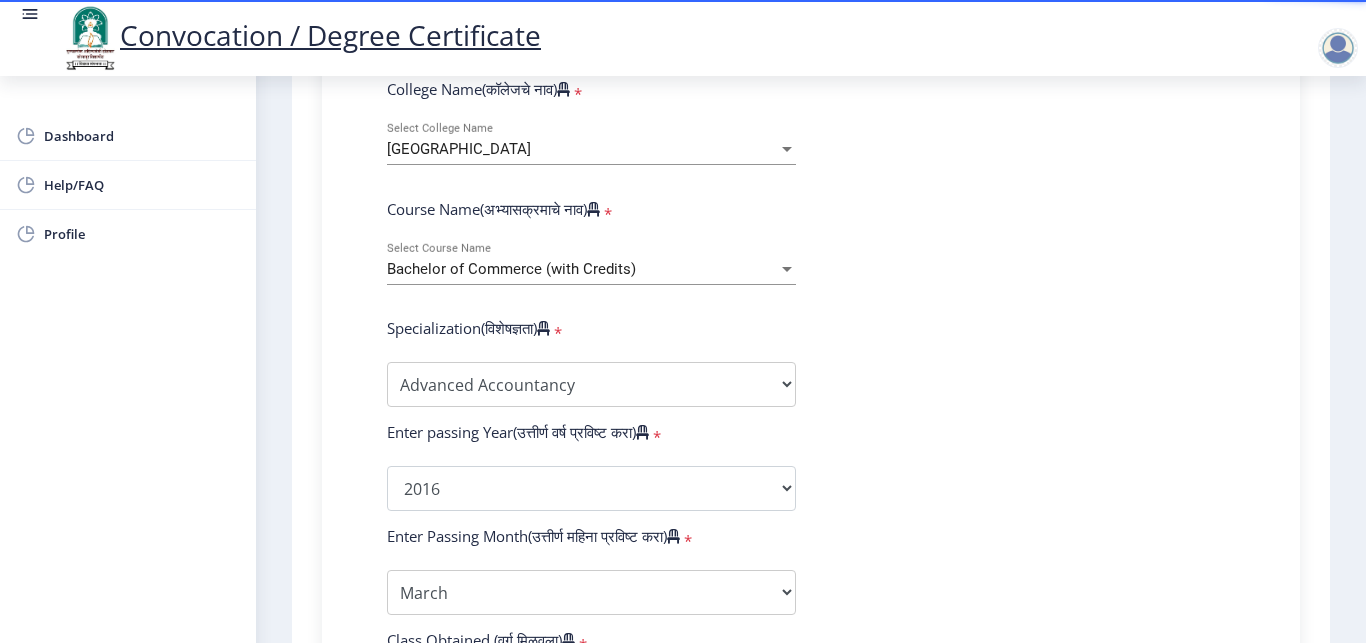 click on "Enter Your PRN Number (तुमचा पीआरएन (कायम नोंदणी क्रमांक) एंटर करा)   * Student Type (विद्यार्थी प्रकार)    * Select Student Type Regular External College Name(कॉलेजचे नाव)   * Sangameshwar College Select College Name Course Name(अभ्यासक्रमाचे नाव)   * Bachelor of Commerce (with Credits) Select Course Name  Specialization(विशेषज्ञता)   * Specialization Banking Advanced Accountancy Advanced Banking Advanced Cost Accounting Advanced Costing Industrial Management Insurance Advanced Insurance Advanced Statistics Other Enter passing Year(उत्तीर्ण वर्ष प्रविष्ट करा)   *  2025   2024   2023   2022   2021   2020   2019   2018   2017   2016   2015   2014   2013   2012   2011   2010   2009   2008   2007   2006   2005   2004   2003   2002   2001   2000   1999   1998   1997   1996   1995  * *" 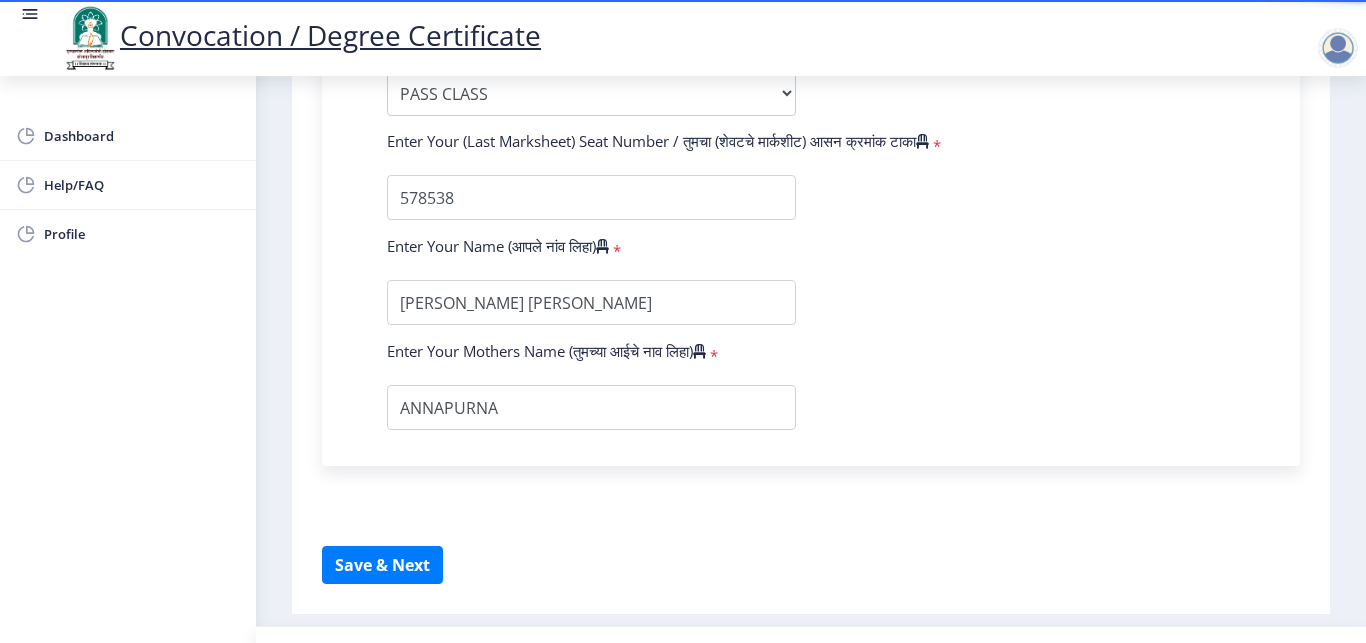 scroll, scrollTop: 1411, scrollLeft: 0, axis: vertical 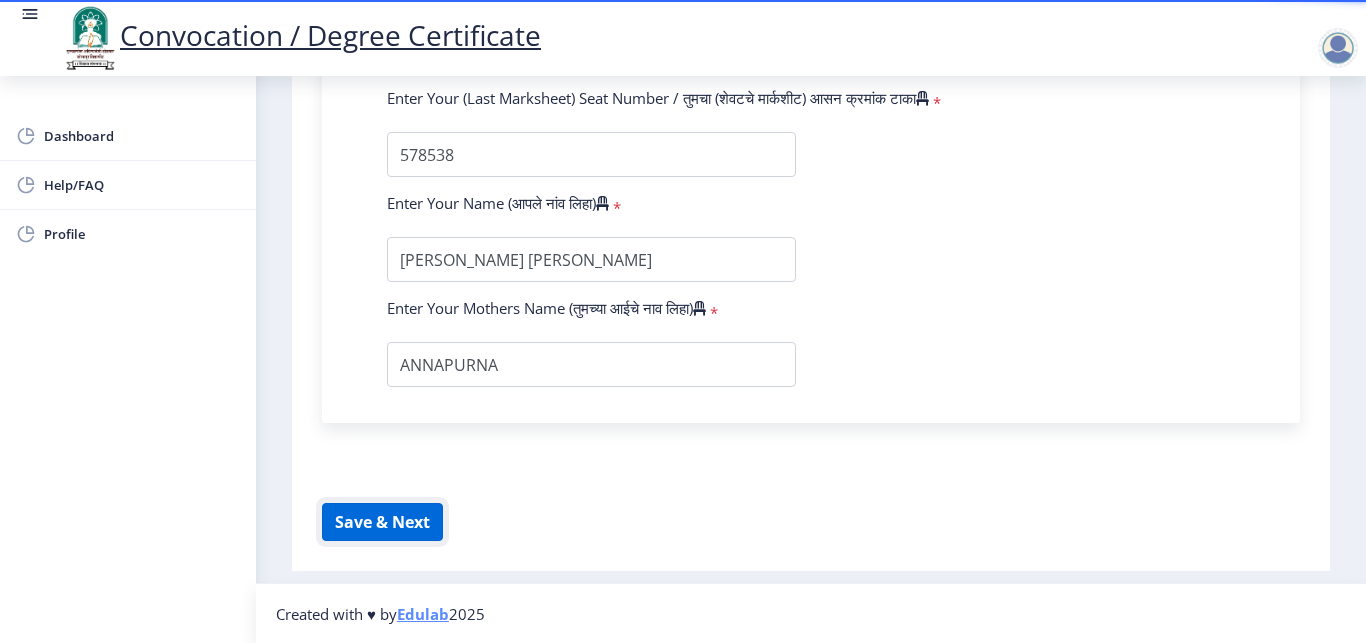 click on "Save & Next" 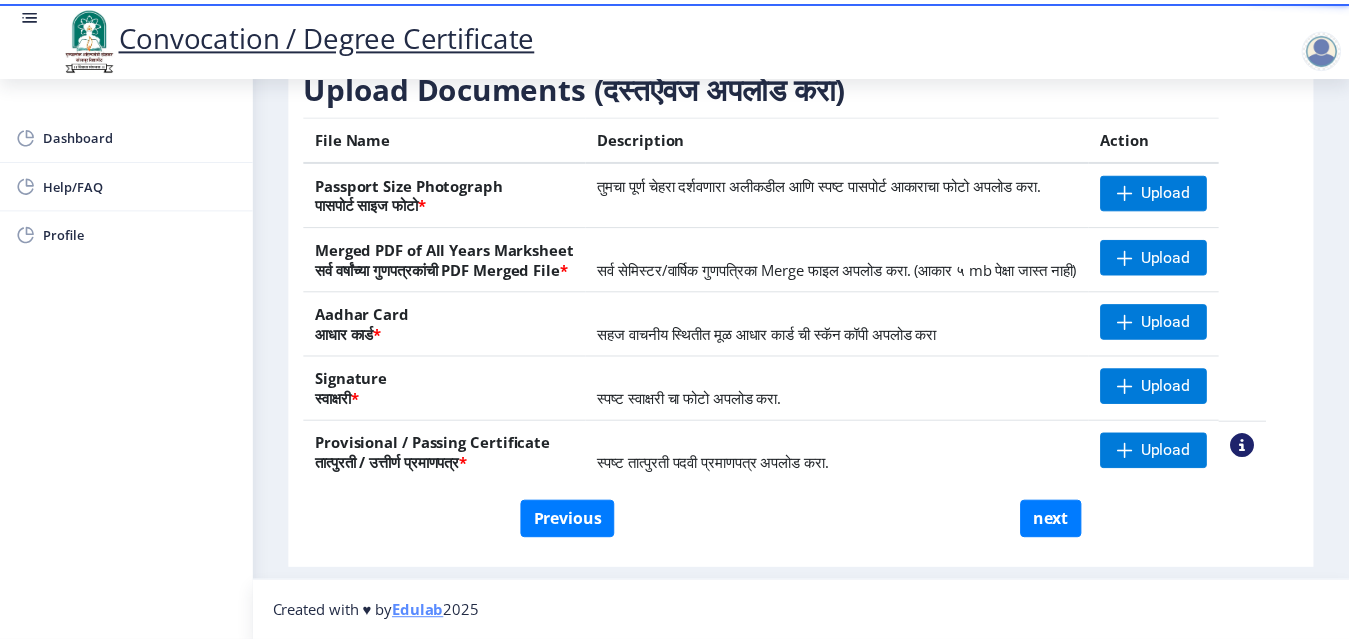 scroll, scrollTop: 387, scrollLeft: 0, axis: vertical 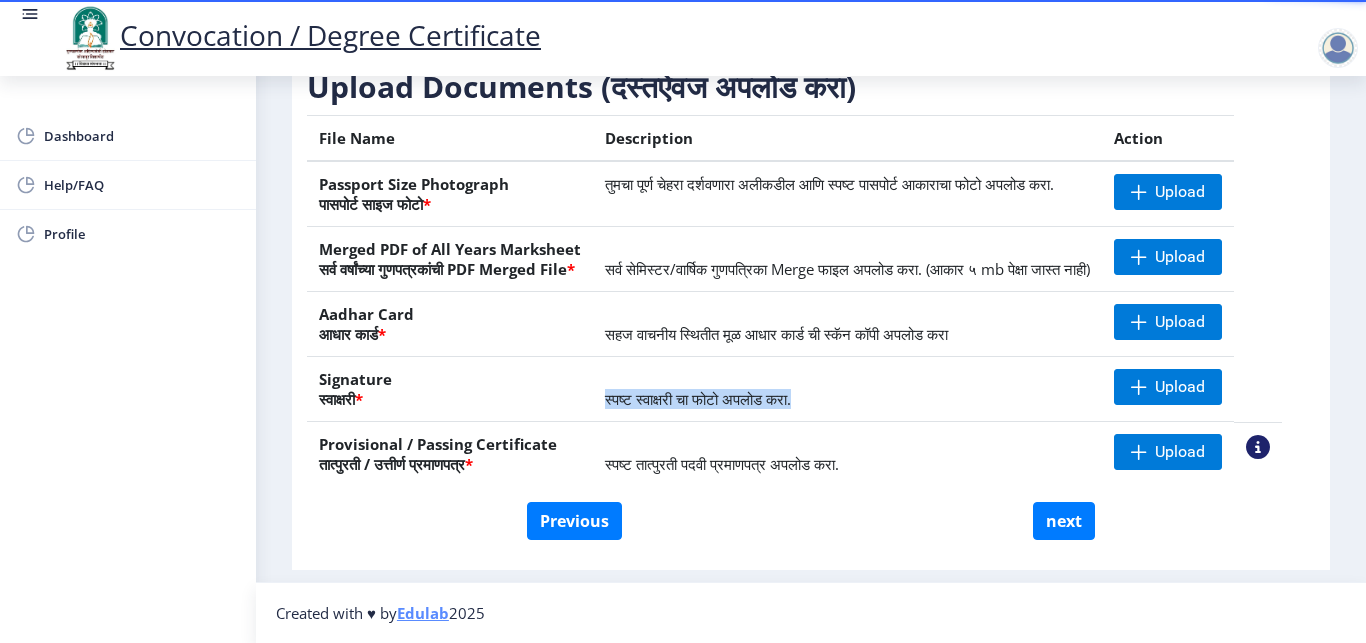 drag, startPoint x: 823, startPoint y: 402, endPoint x: 595, endPoint y: 399, distance: 228.01973 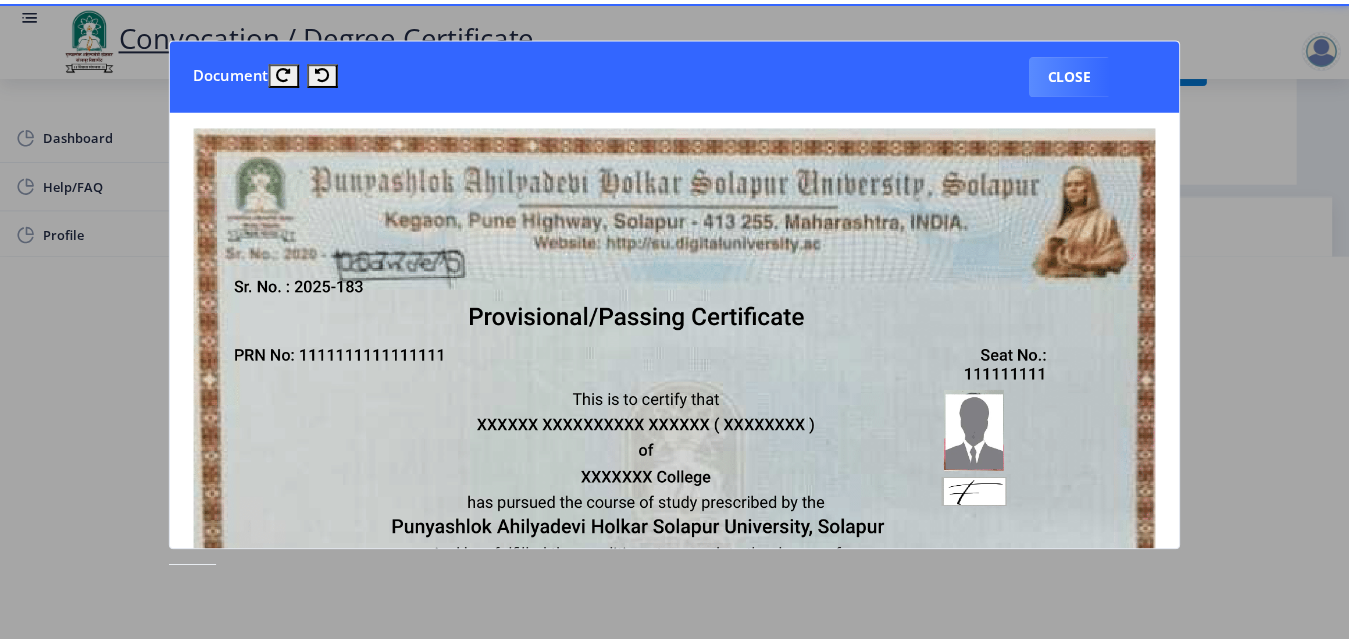 scroll, scrollTop: 387, scrollLeft: 0, axis: vertical 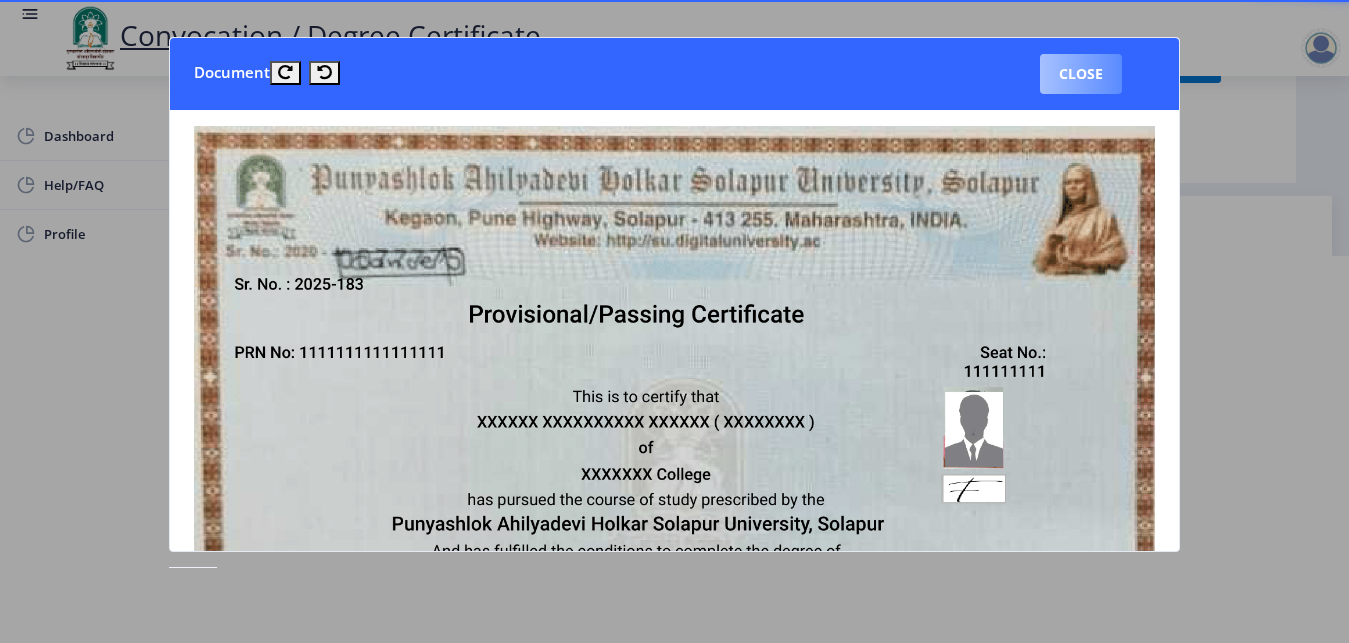 click on "Close" at bounding box center [1081, 74] 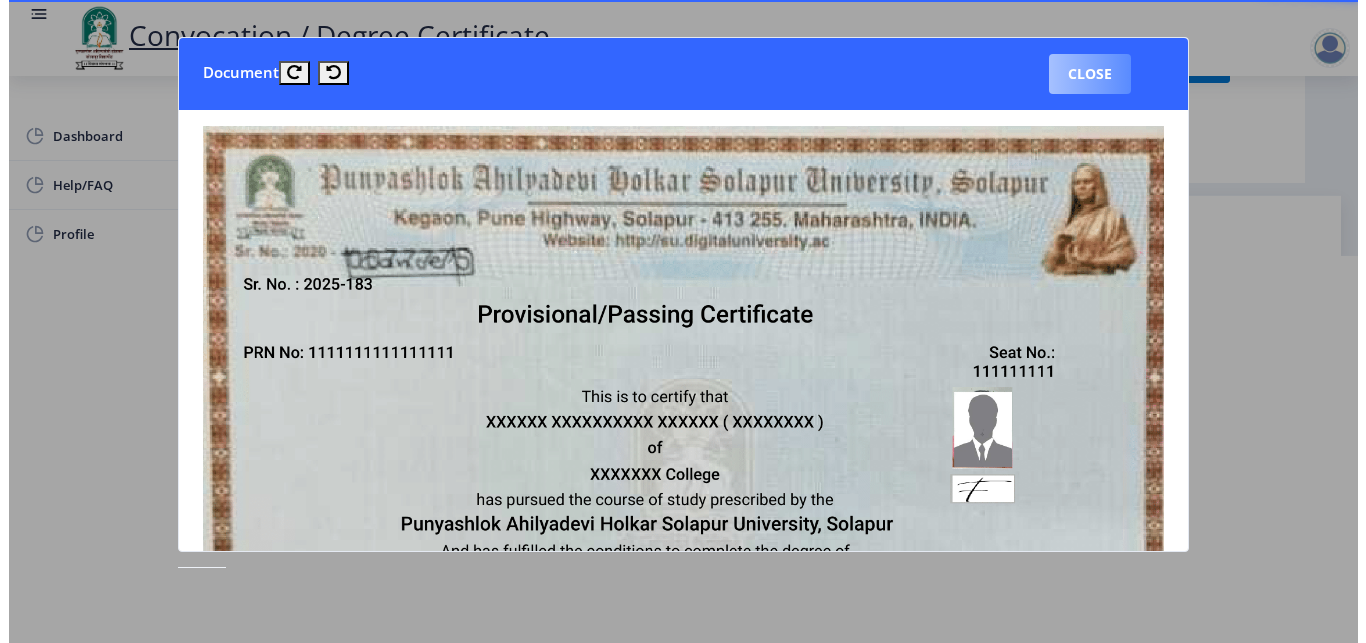 scroll, scrollTop: 387, scrollLeft: 0, axis: vertical 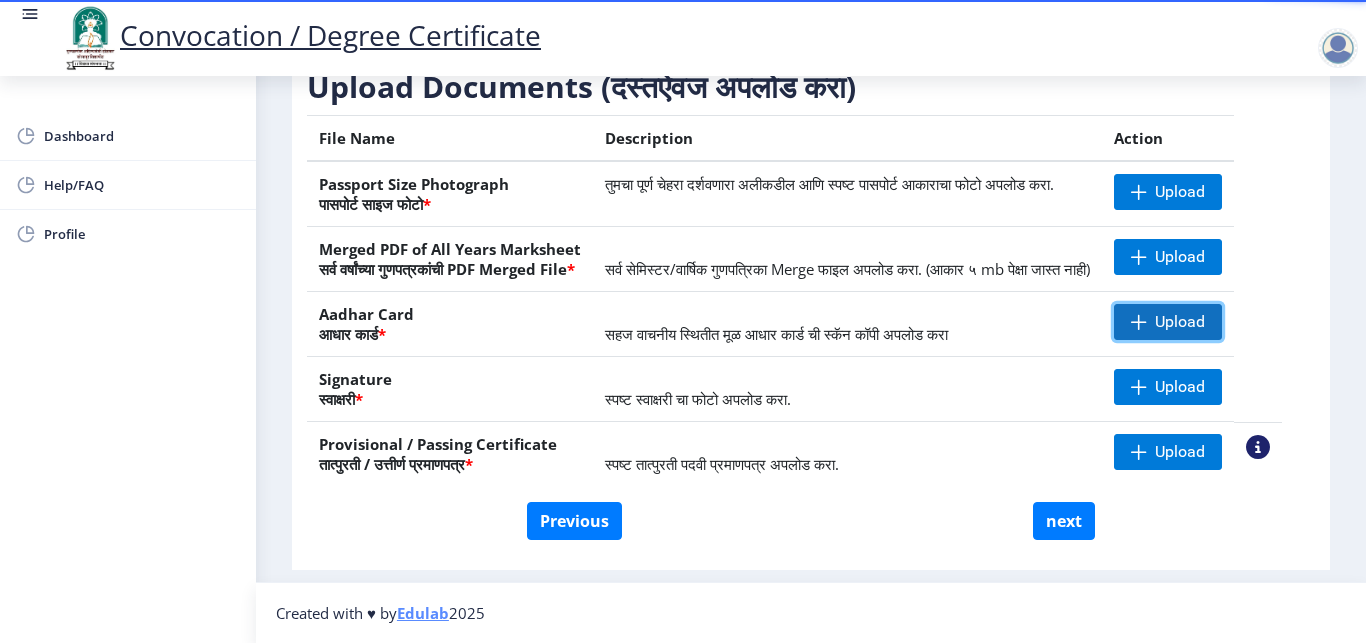 click 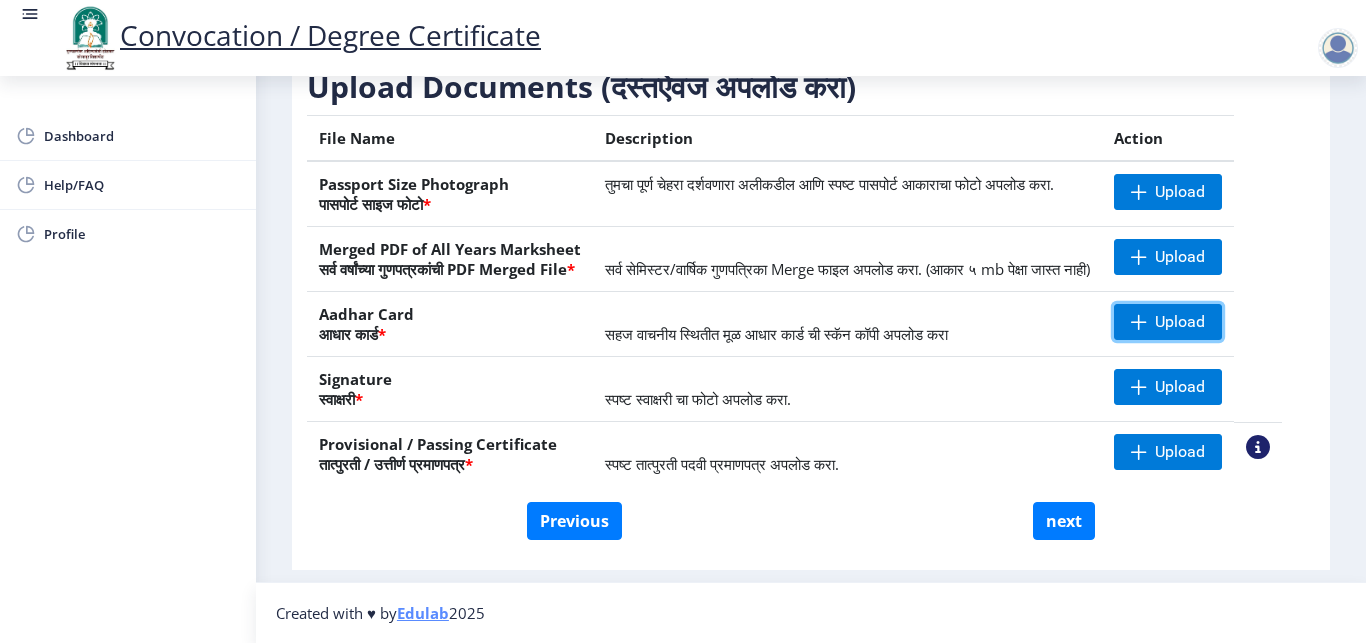 scroll, scrollTop: 0, scrollLeft: 0, axis: both 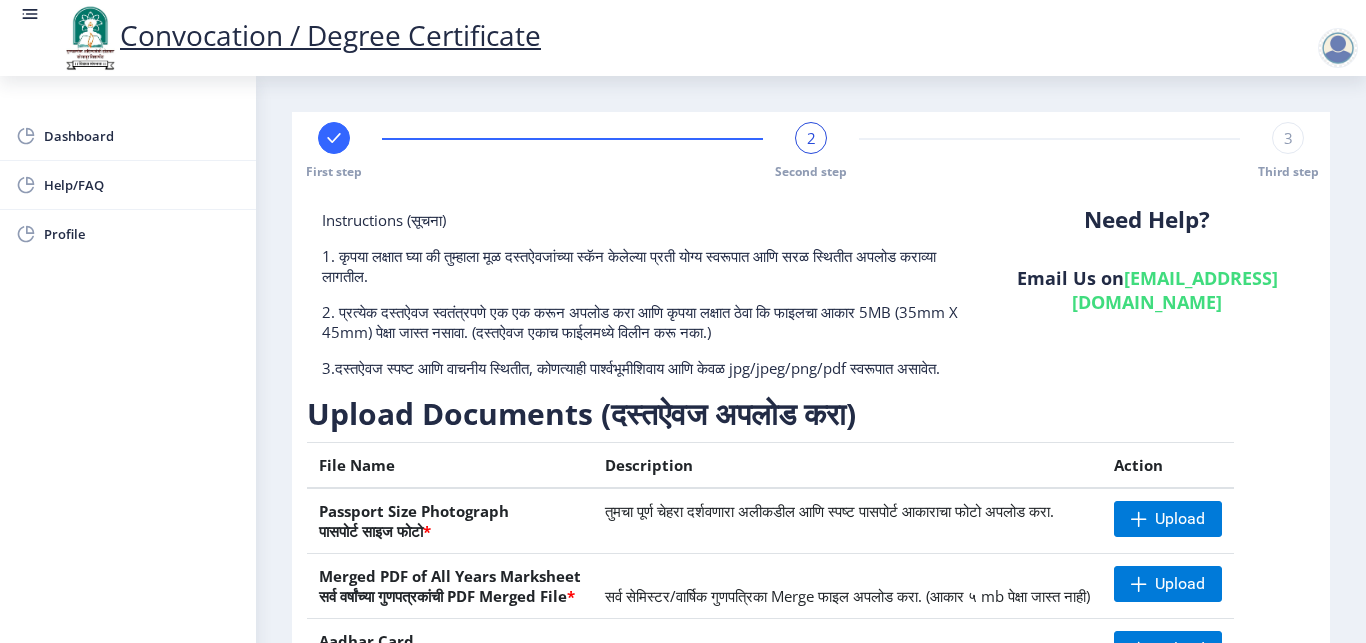 click 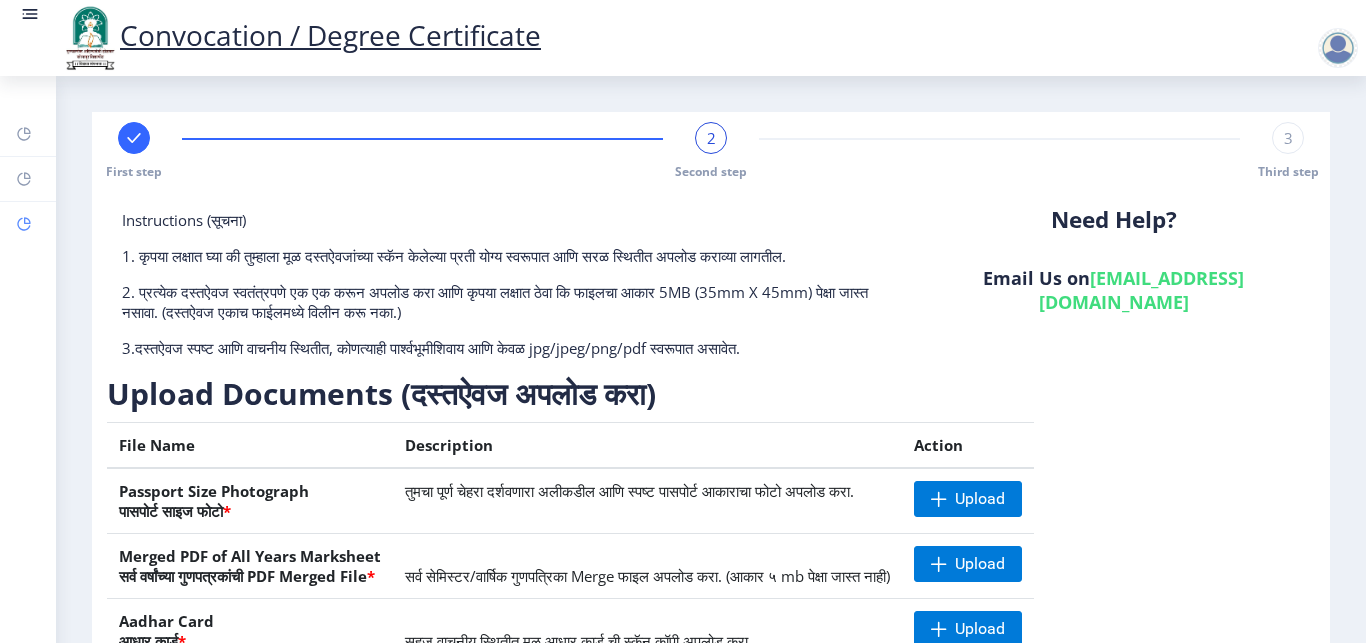 click 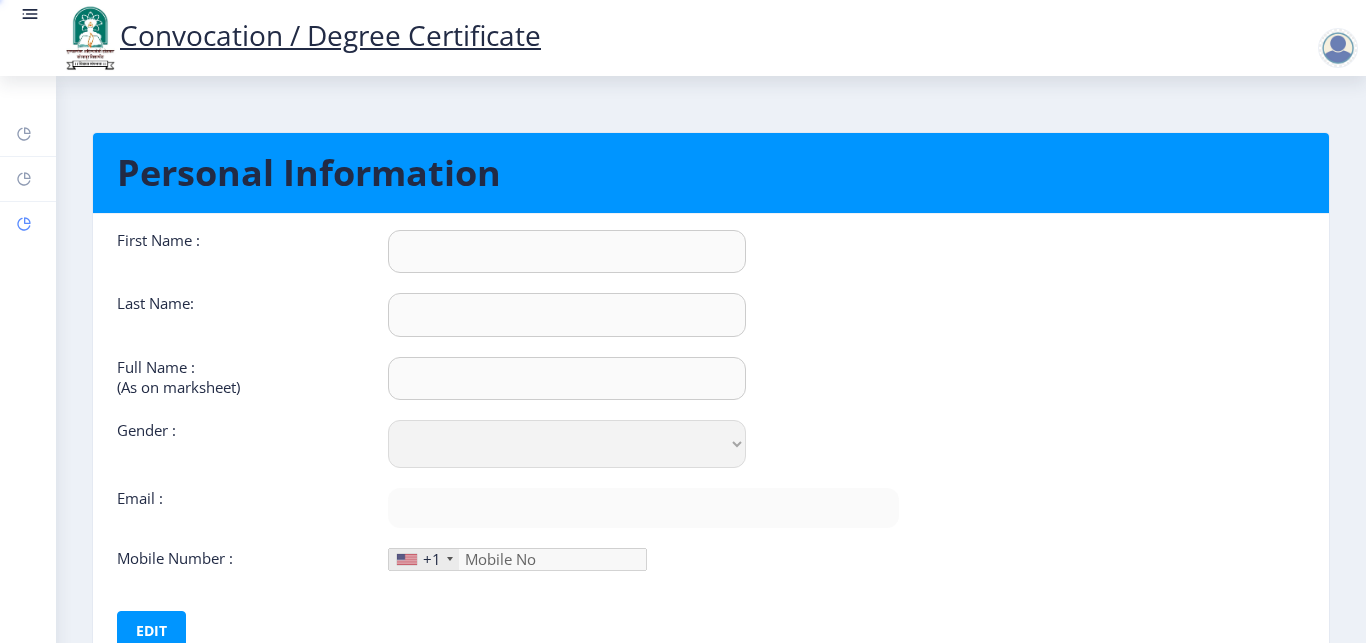 type on "[PERSON_NAME]" 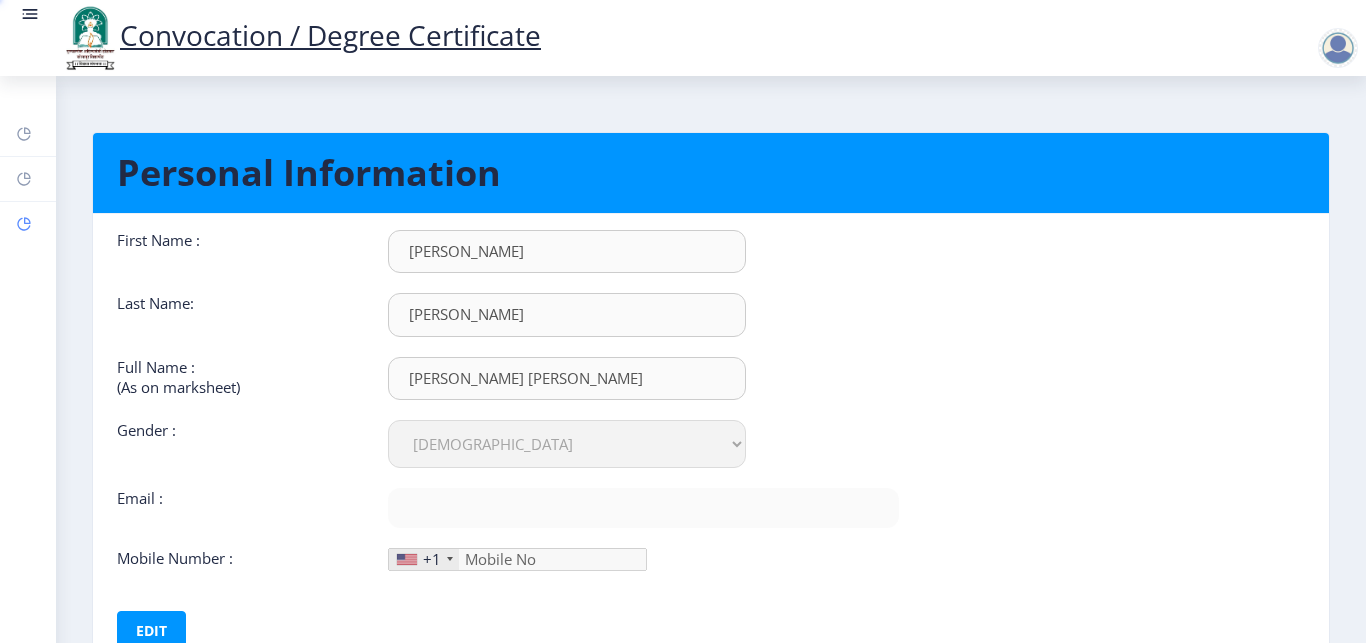 type on "[EMAIL_ADDRESS][DOMAIN_NAME]" 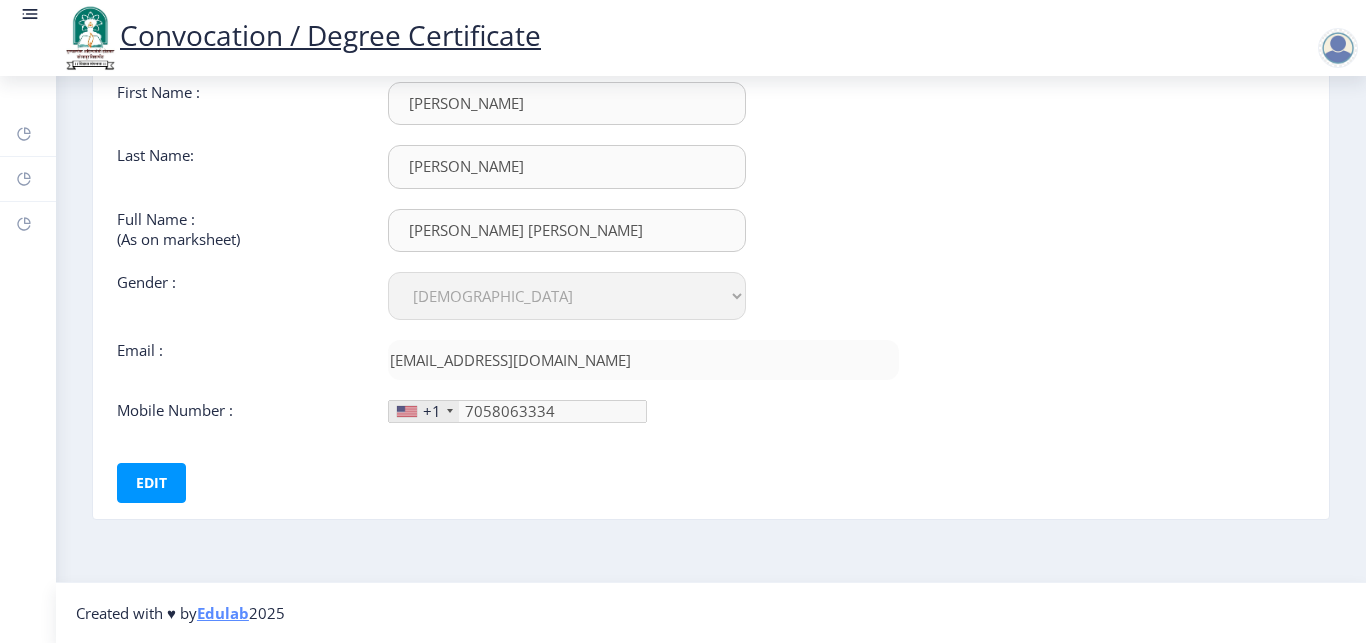 scroll, scrollTop: 0, scrollLeft: 0, axis: both 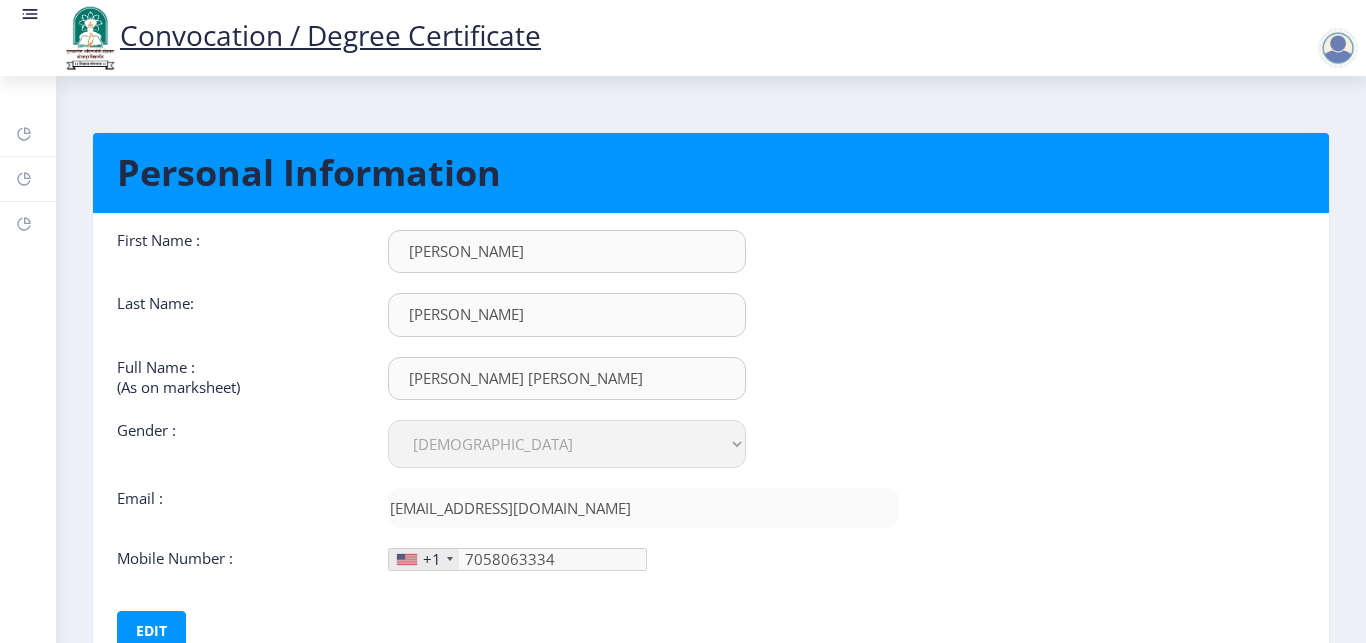 click 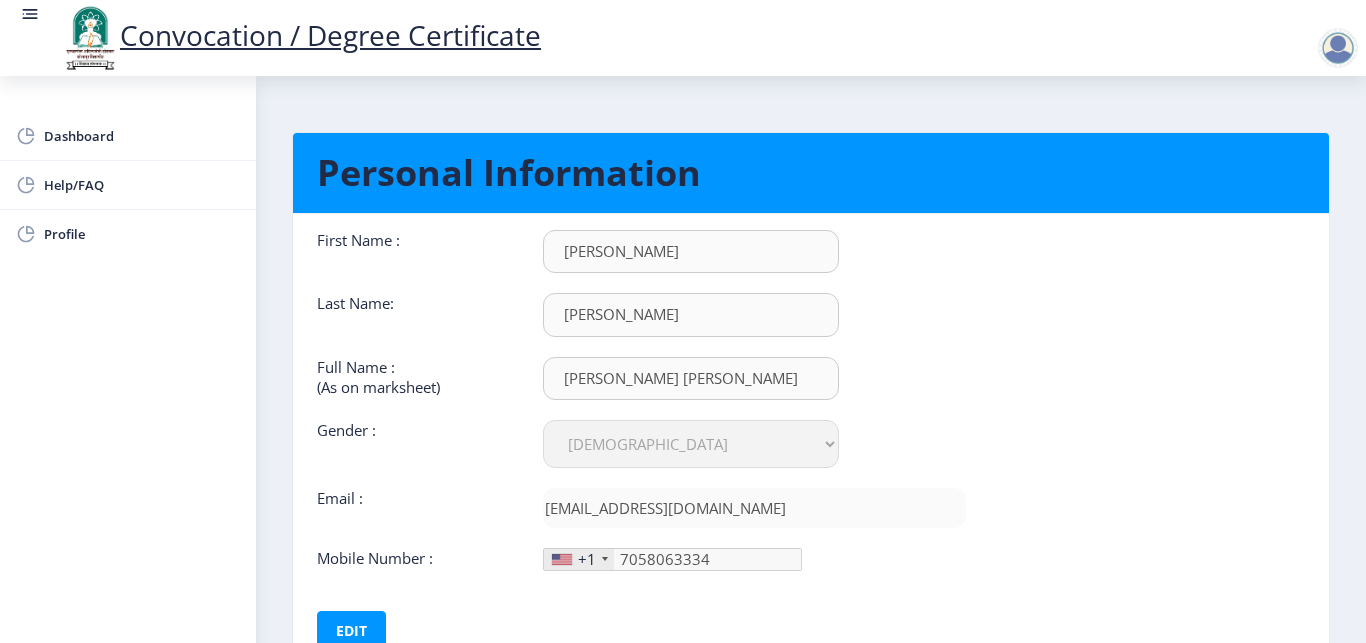 click 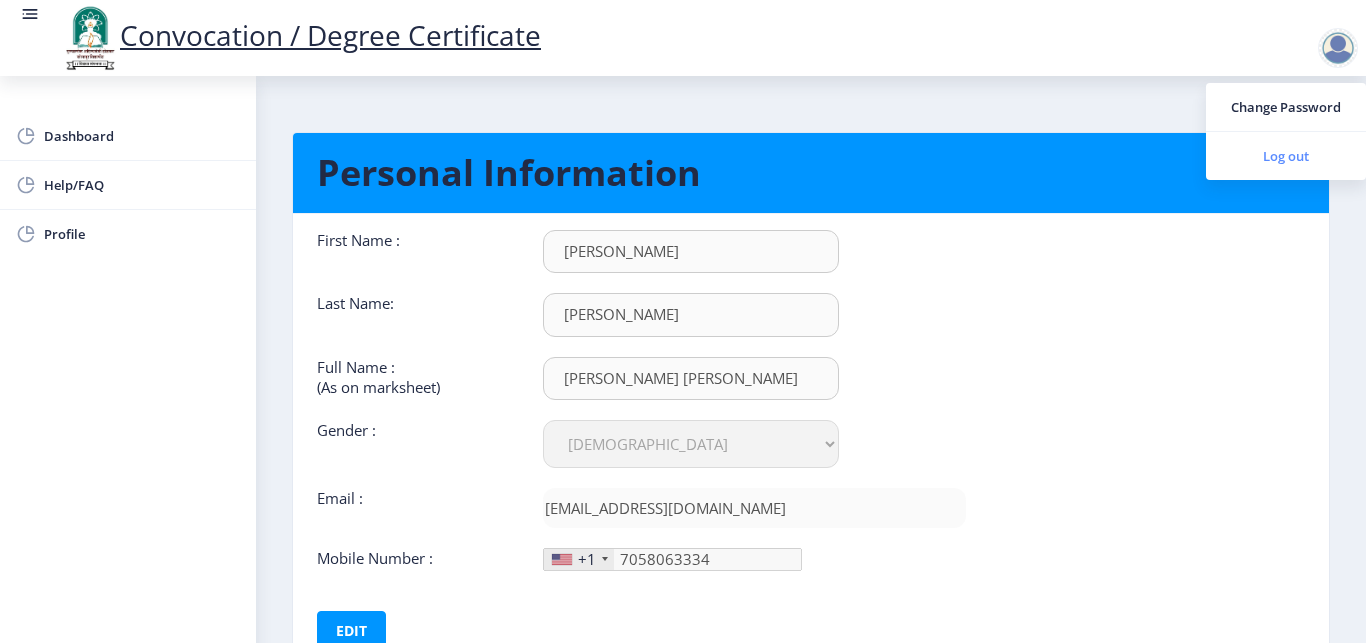 click on "Log out" at bounding box center [1286, 156] 